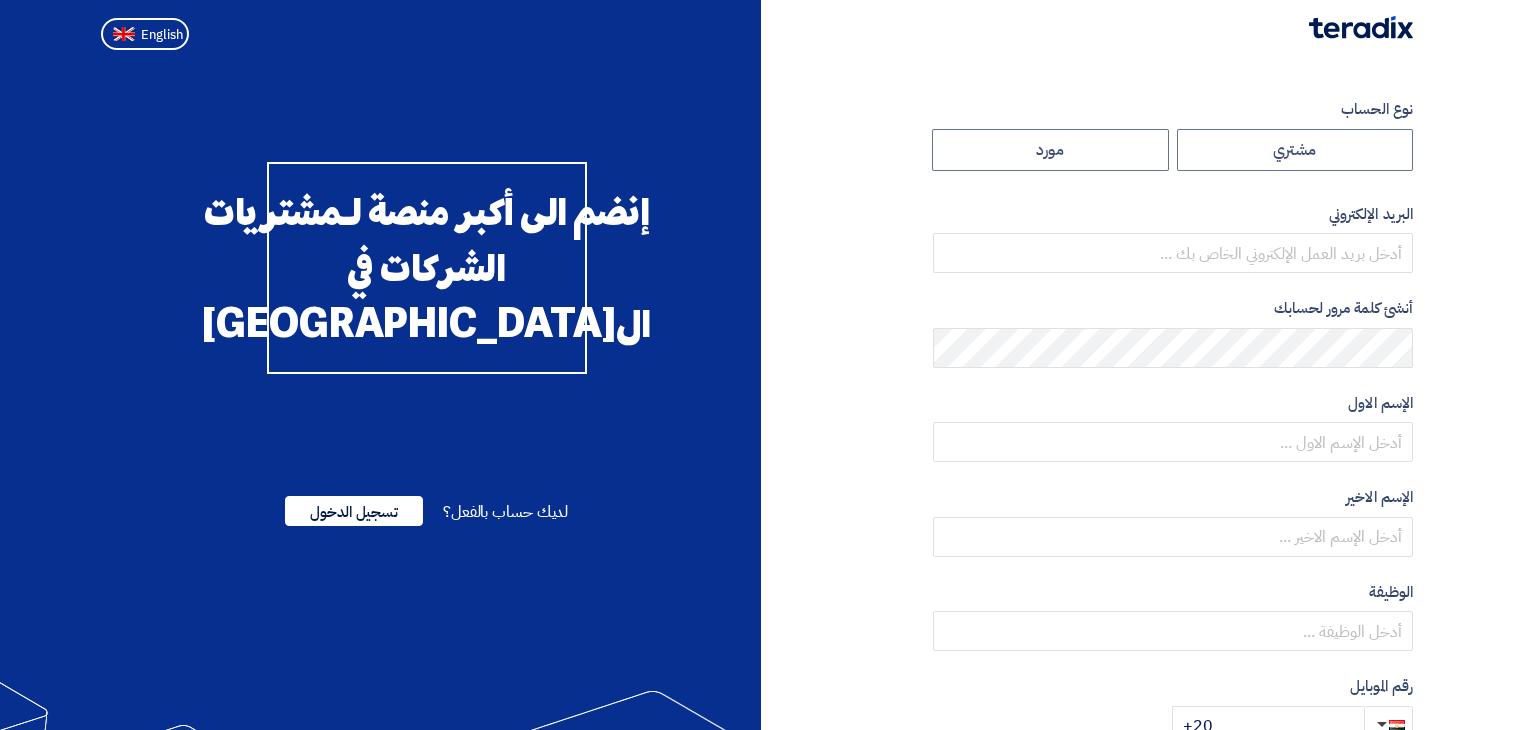 scroll, scrollTop: 0, scrollLeft: 0, axis: both 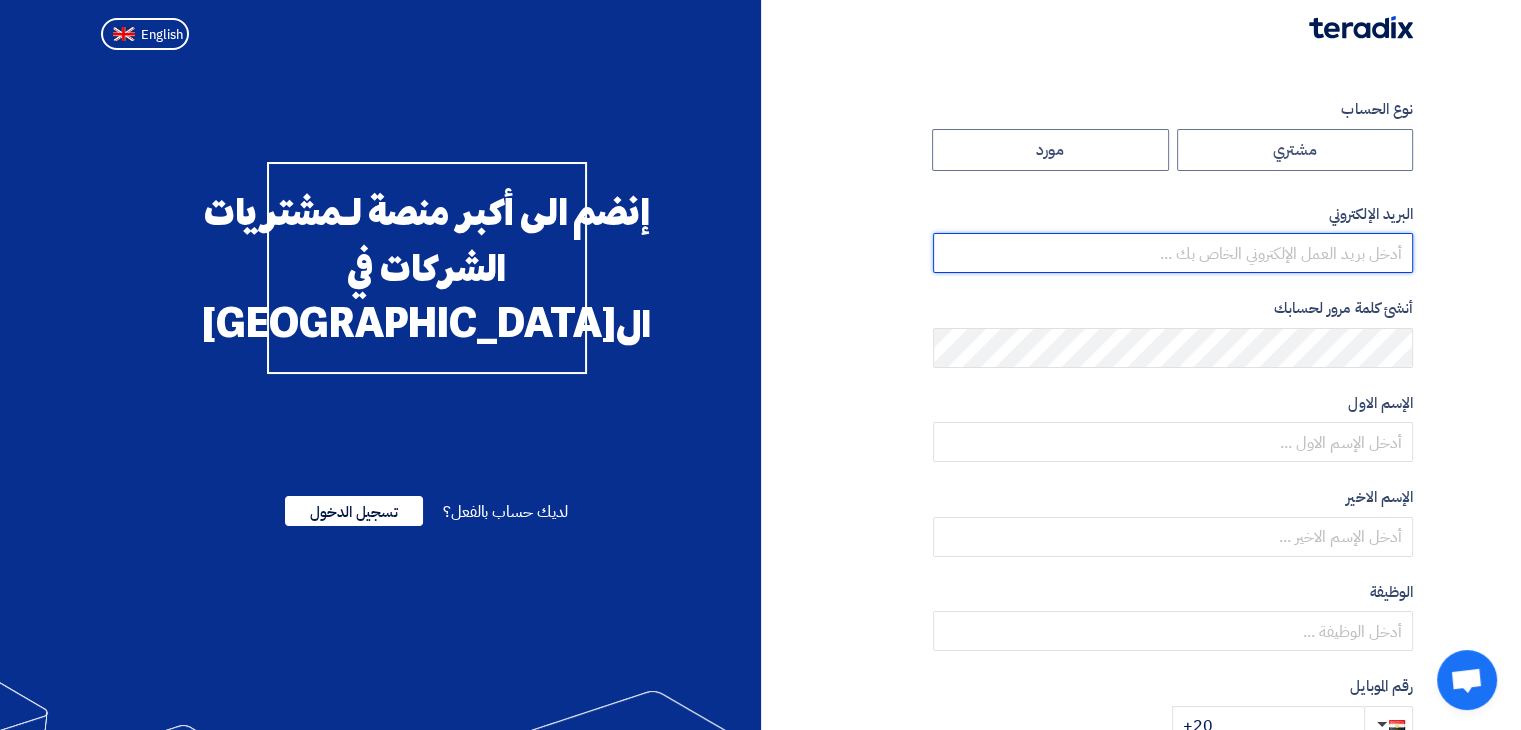 type on "[PERSON_NAME][EMAIL_ADDRESS][DOMAIN_NAME]" 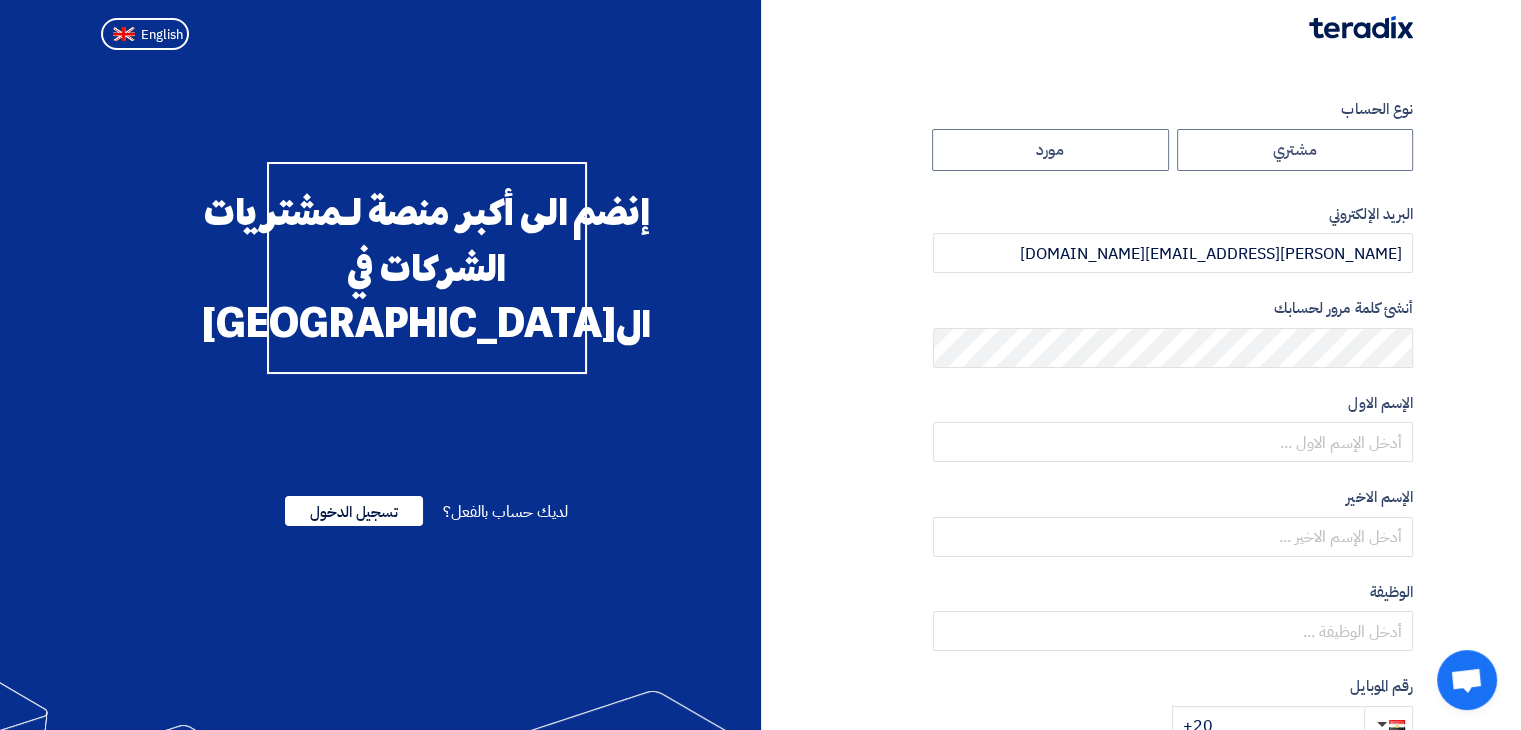click 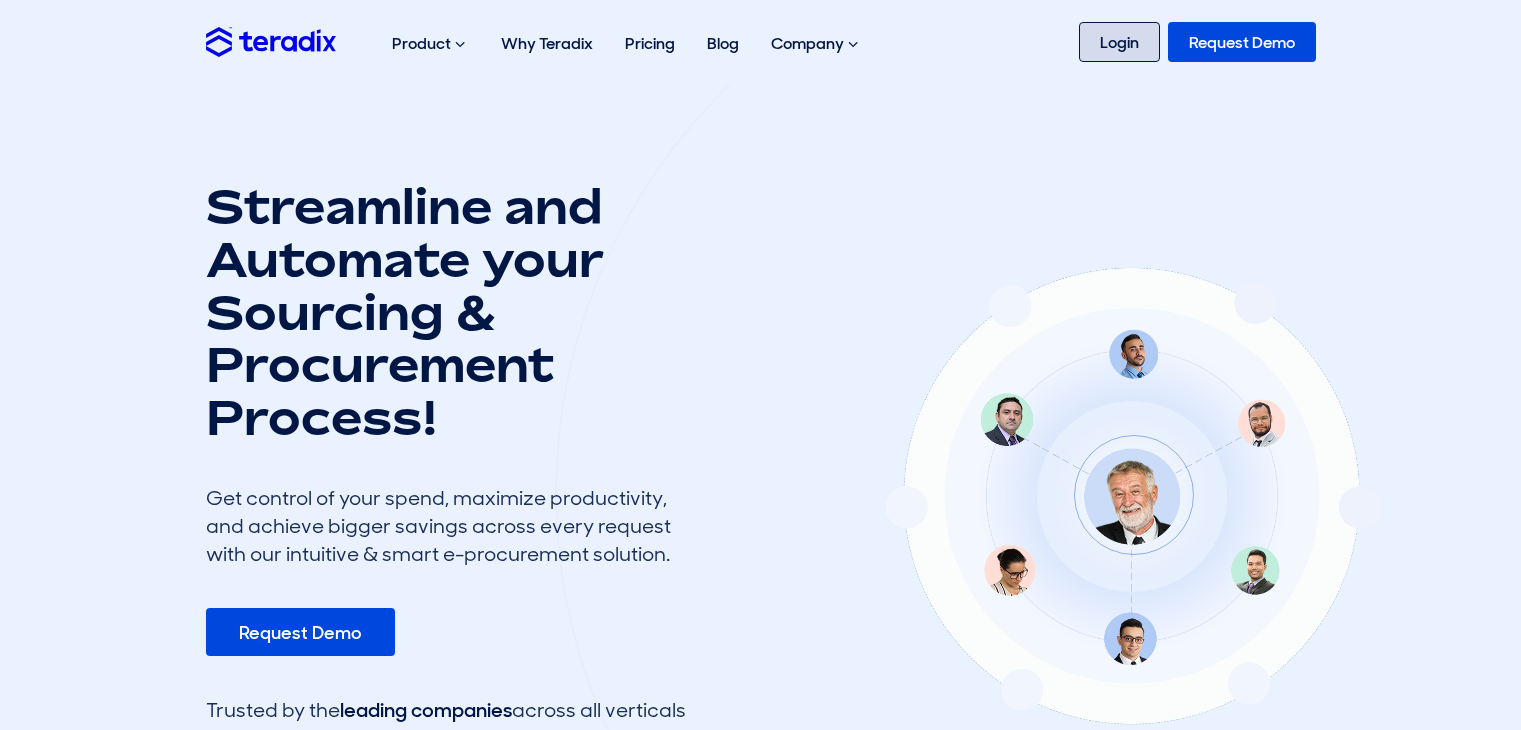 scroll, scrollTop: 0, scrollLeft: 0, axis: both 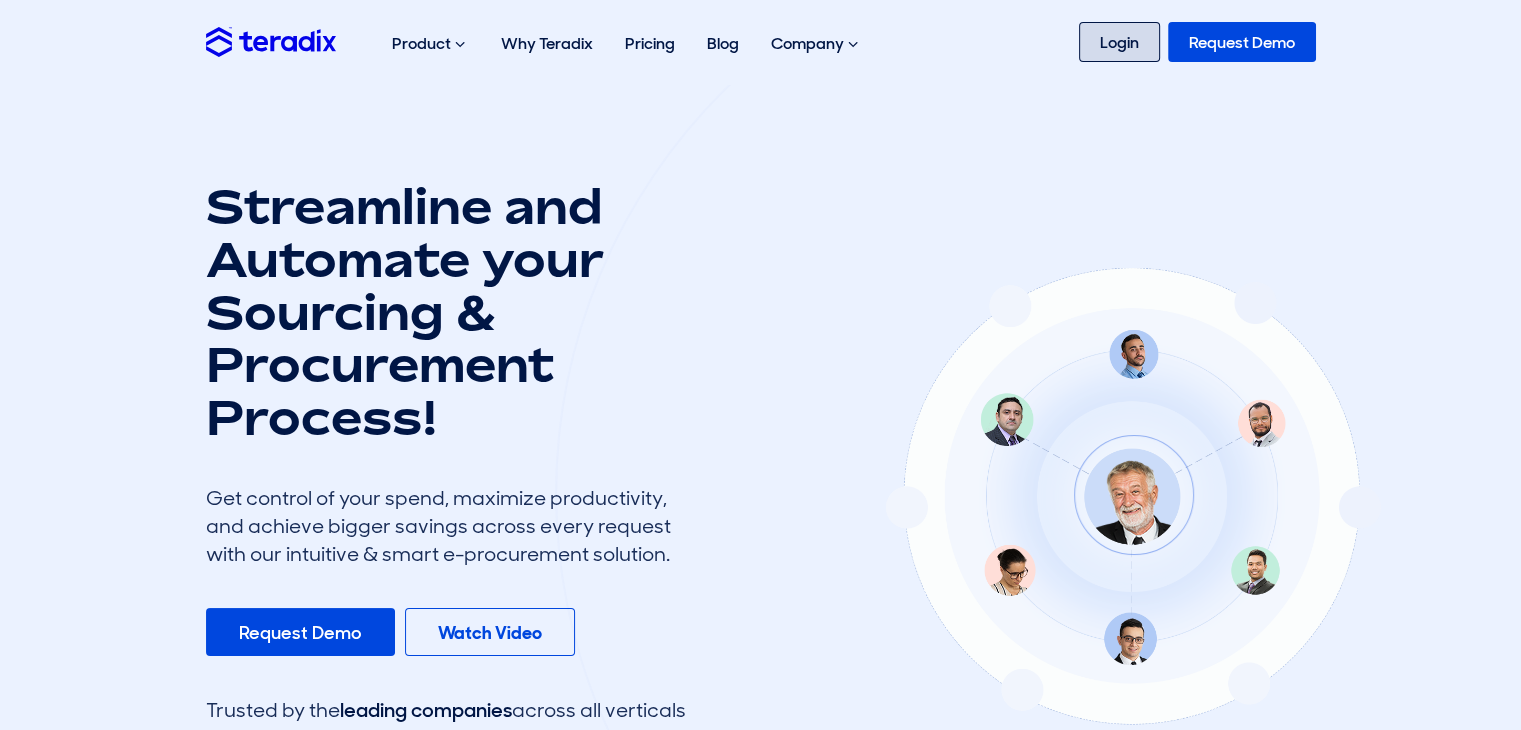 click on "Login" at bounding box center (1119, 42) 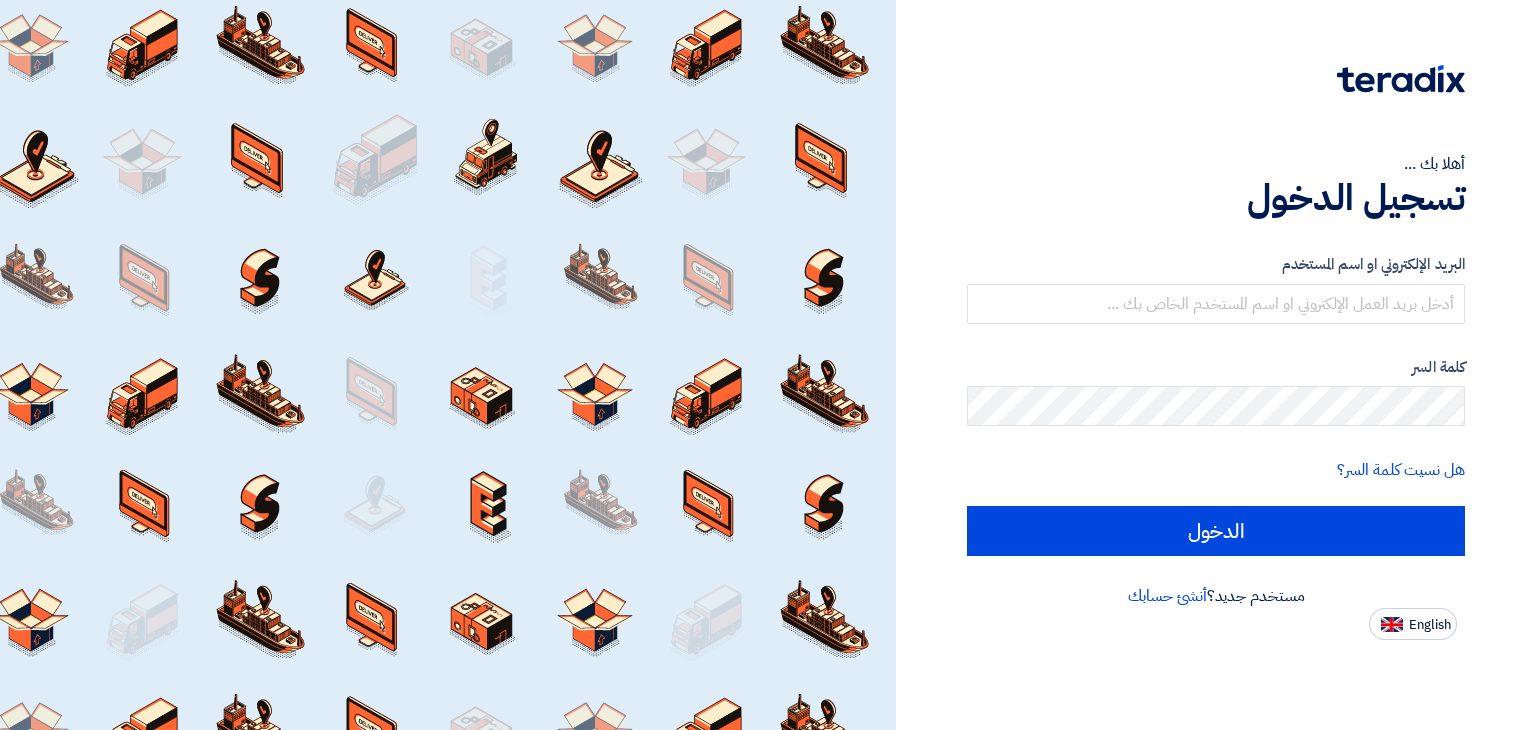scroll, scrollTop: 0, scrollLeft: 0, axis: both 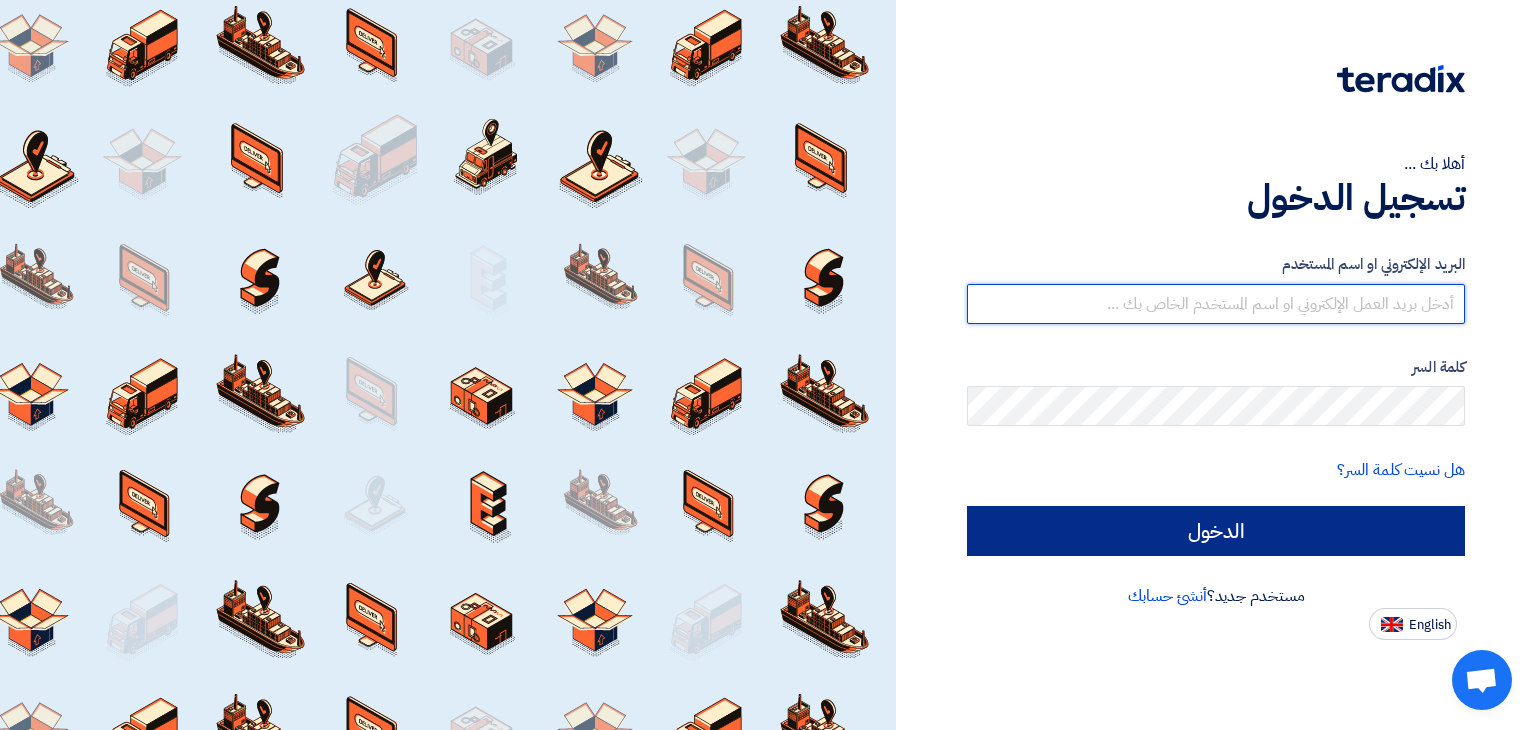 type on "[PERSON_NAME][EMAIL_ADDRESS][DOMAIN_NAME]" 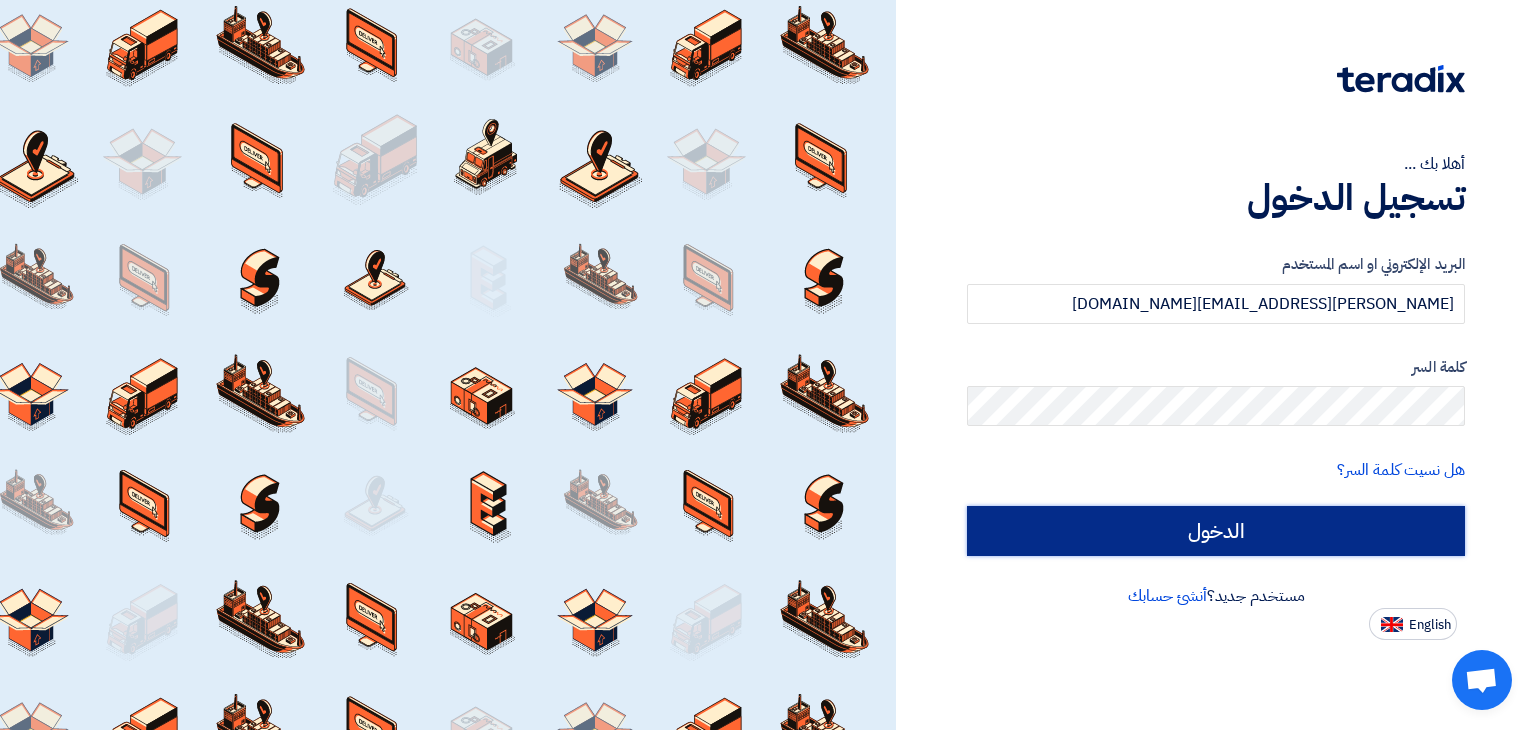 click on "الدخول" 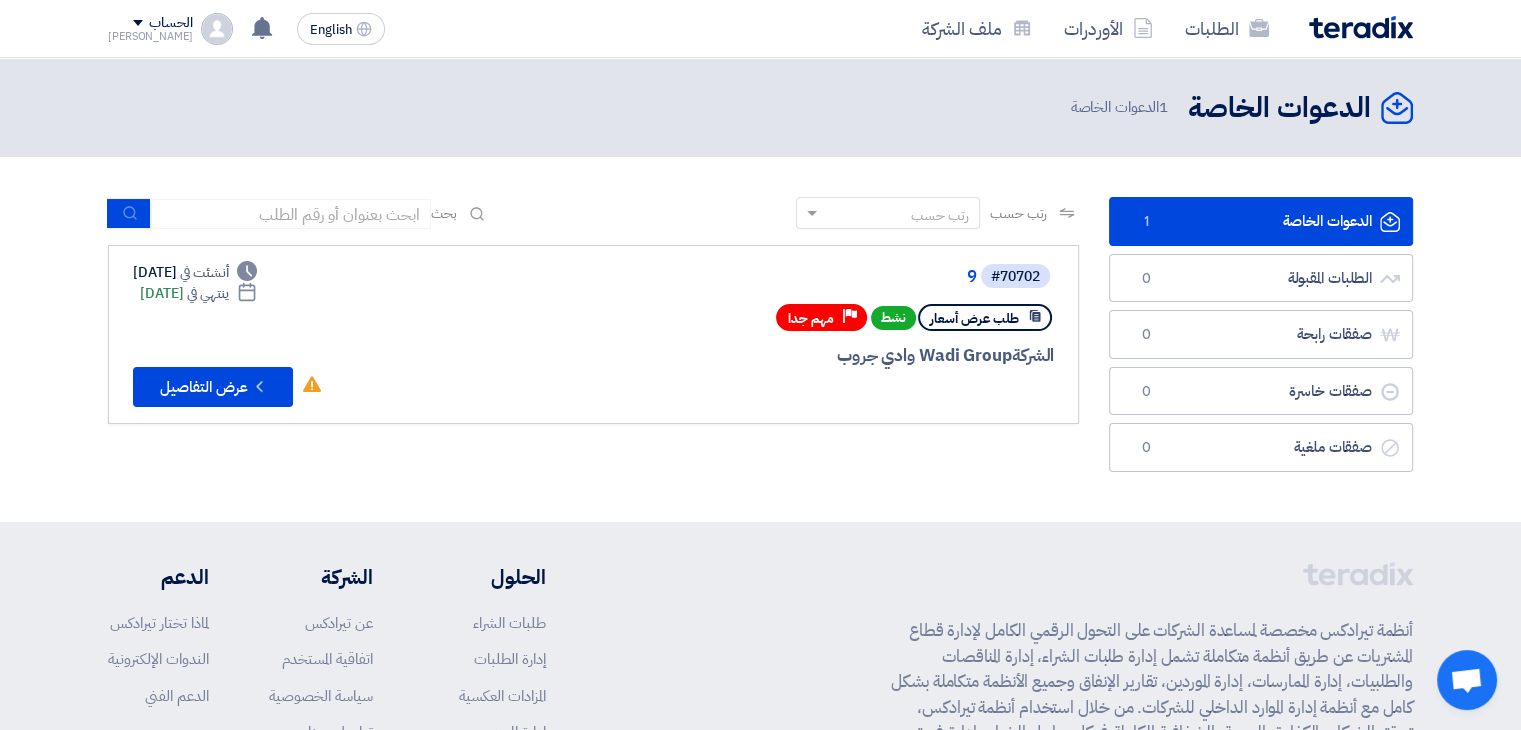 click on "الدعوات الخاصة
الدعوات الخاصة
1" 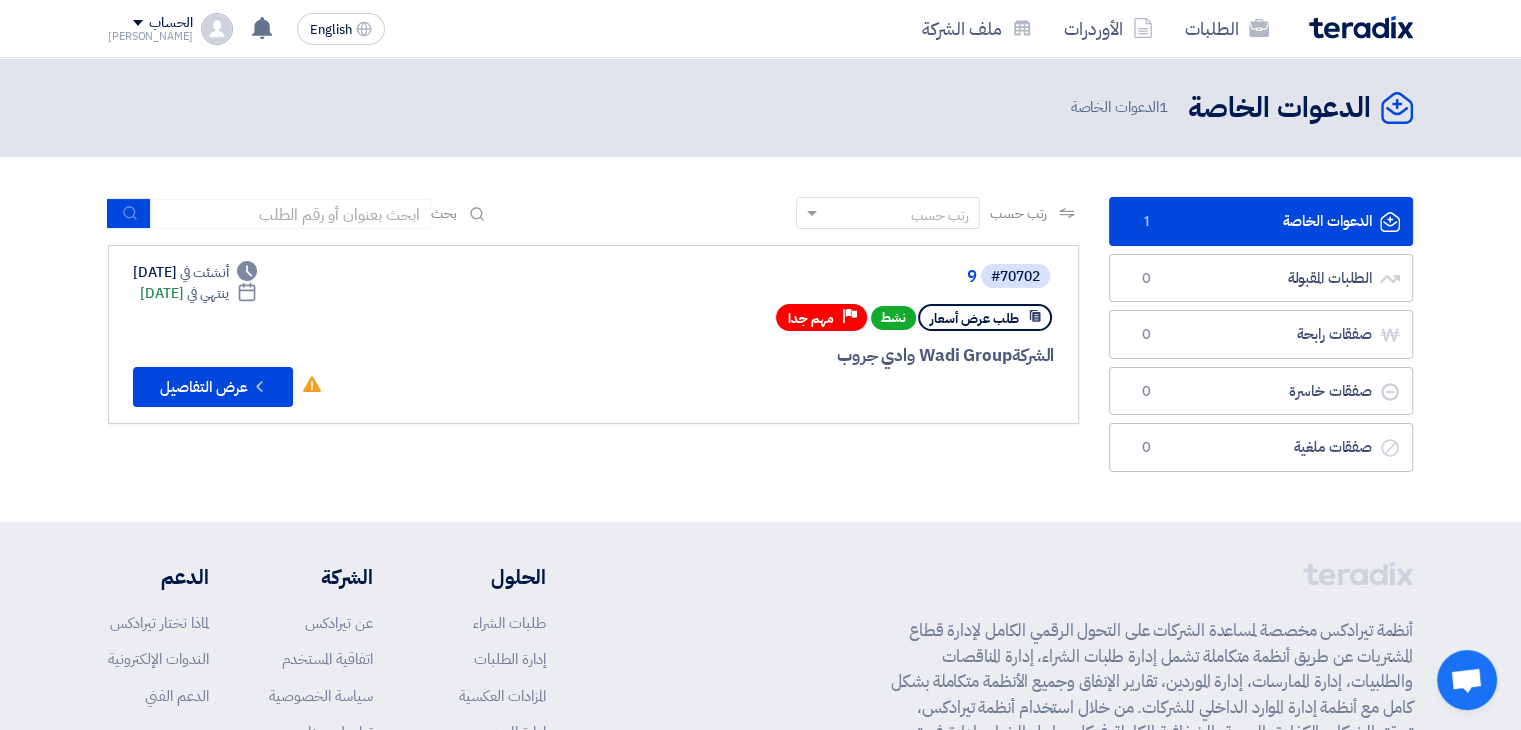 click on "الدعوات الخاصة
الدعوات الخاصة
1" 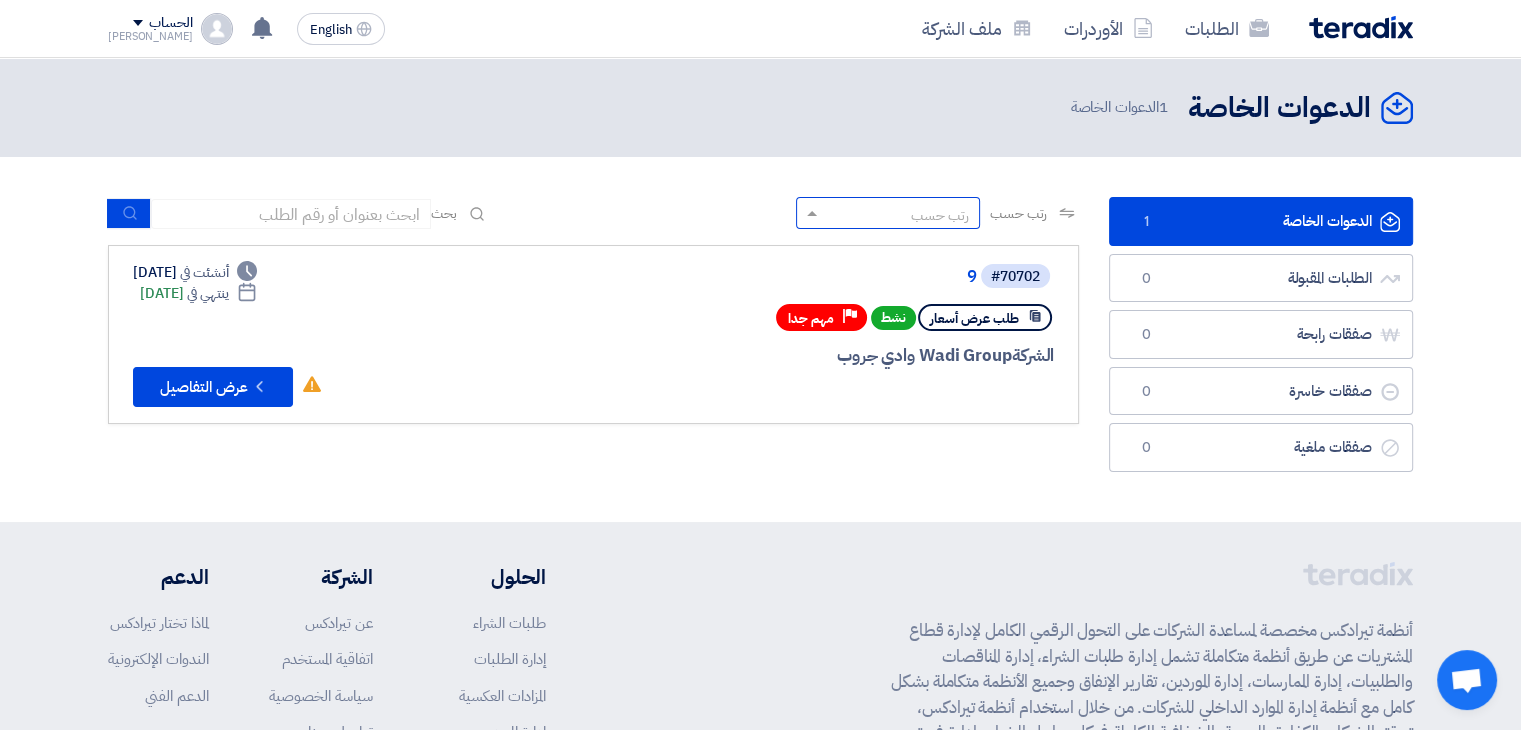 click on "رتب حسب" 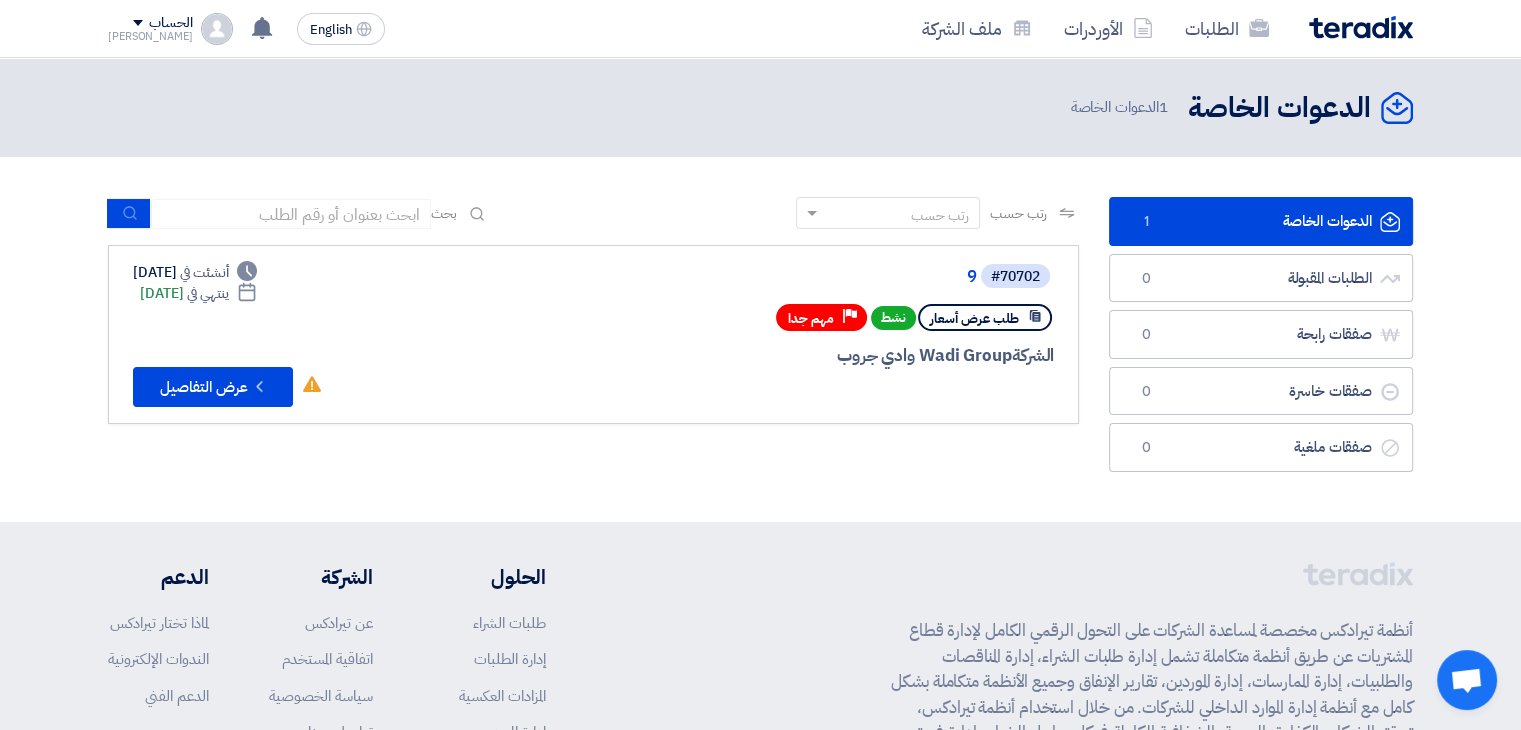 click on "رتب حسب" 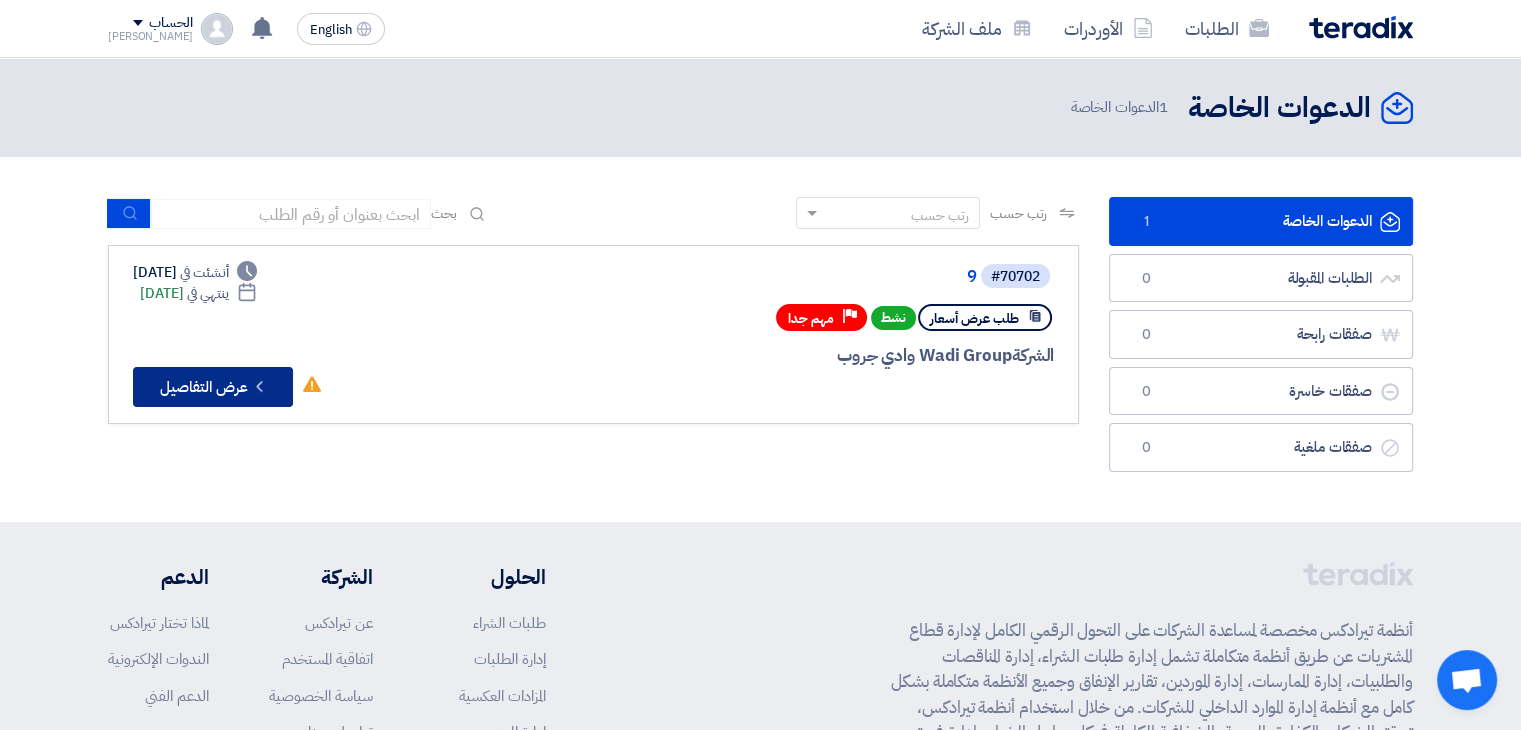 click on "Check details
عرض التفاصيل" 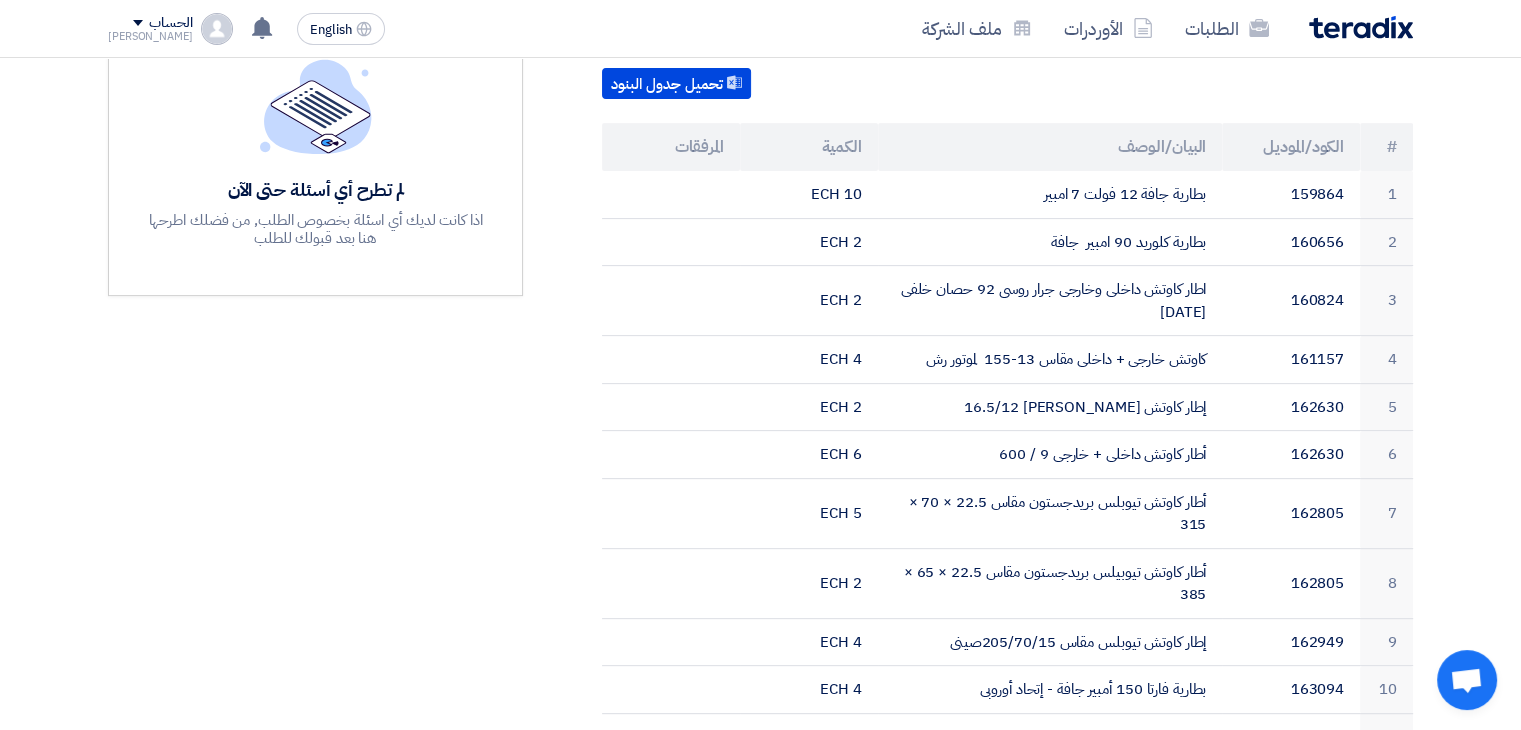 scroll, scrollTop: 0, scrollLeft: 0, axis: both 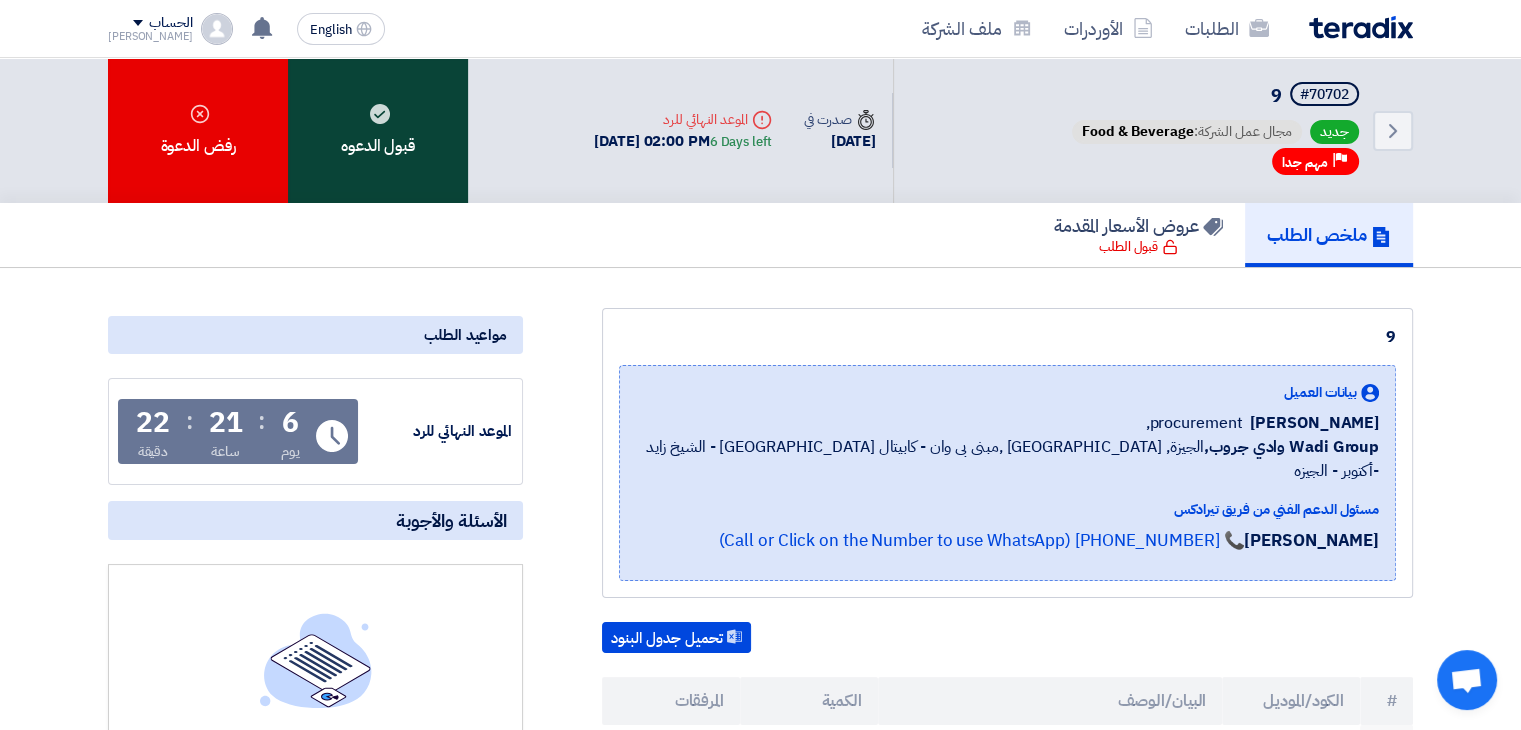 click on "قبول الدعوه" 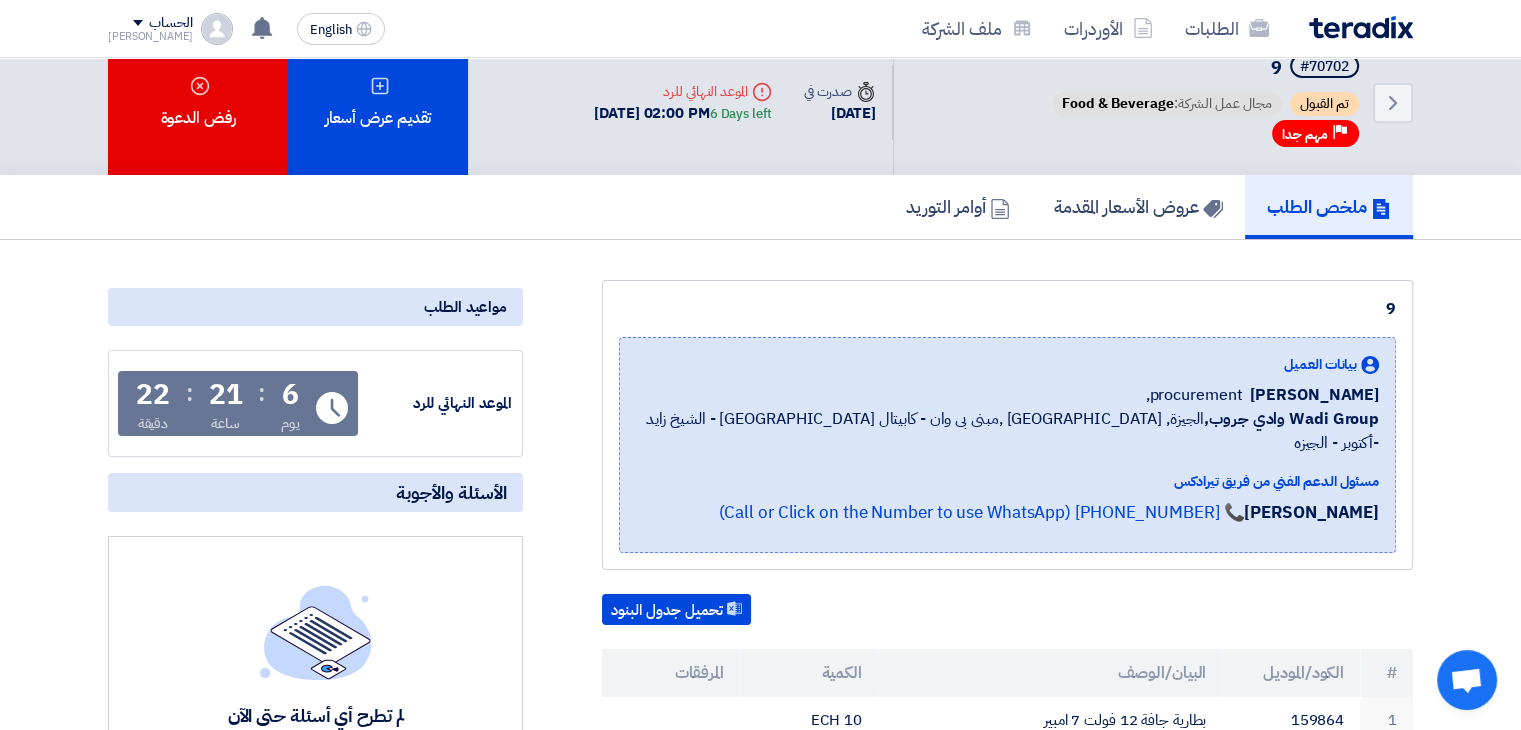 scroll, scrollTop: 0, scrollLeft: 0, axis: both 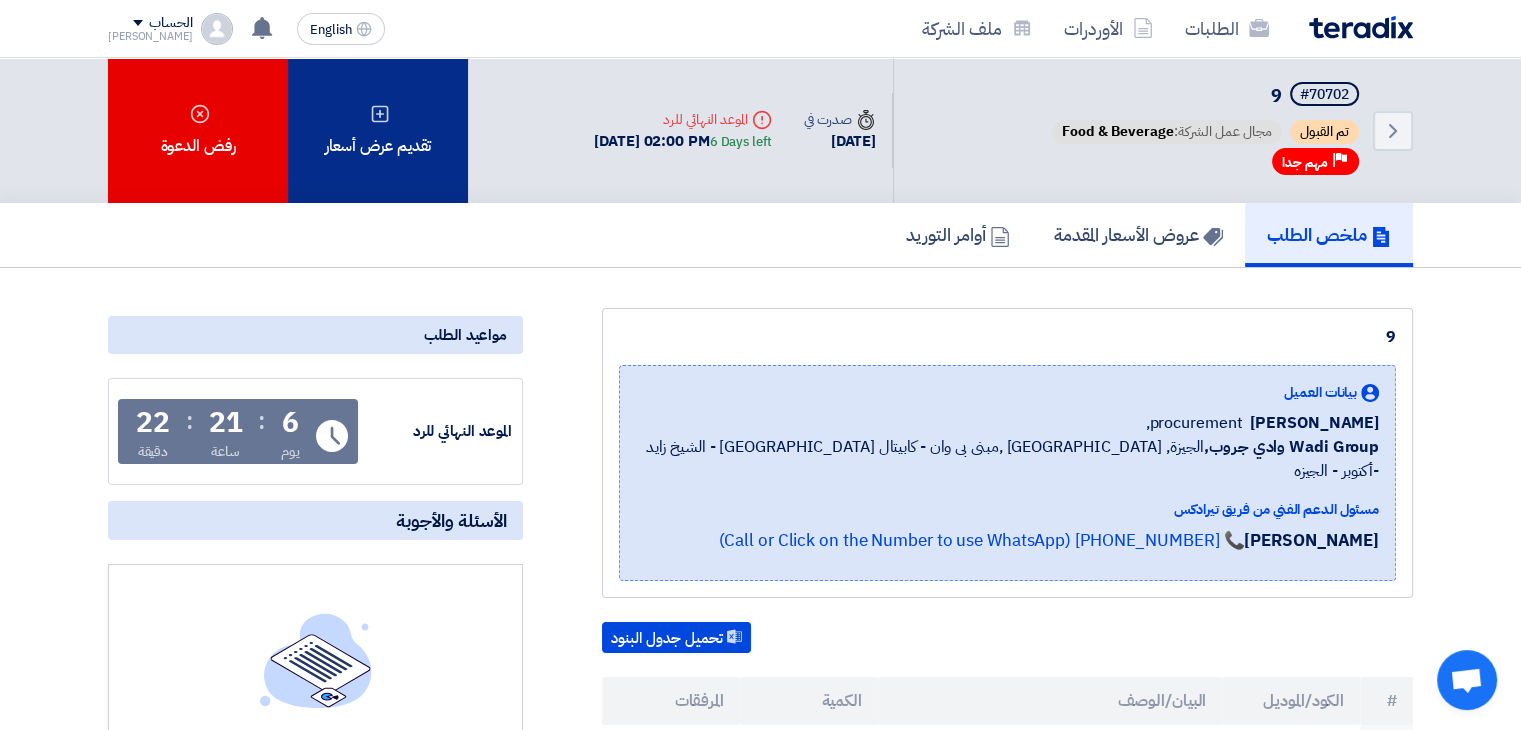 click on "تقديم عرض أسعار" 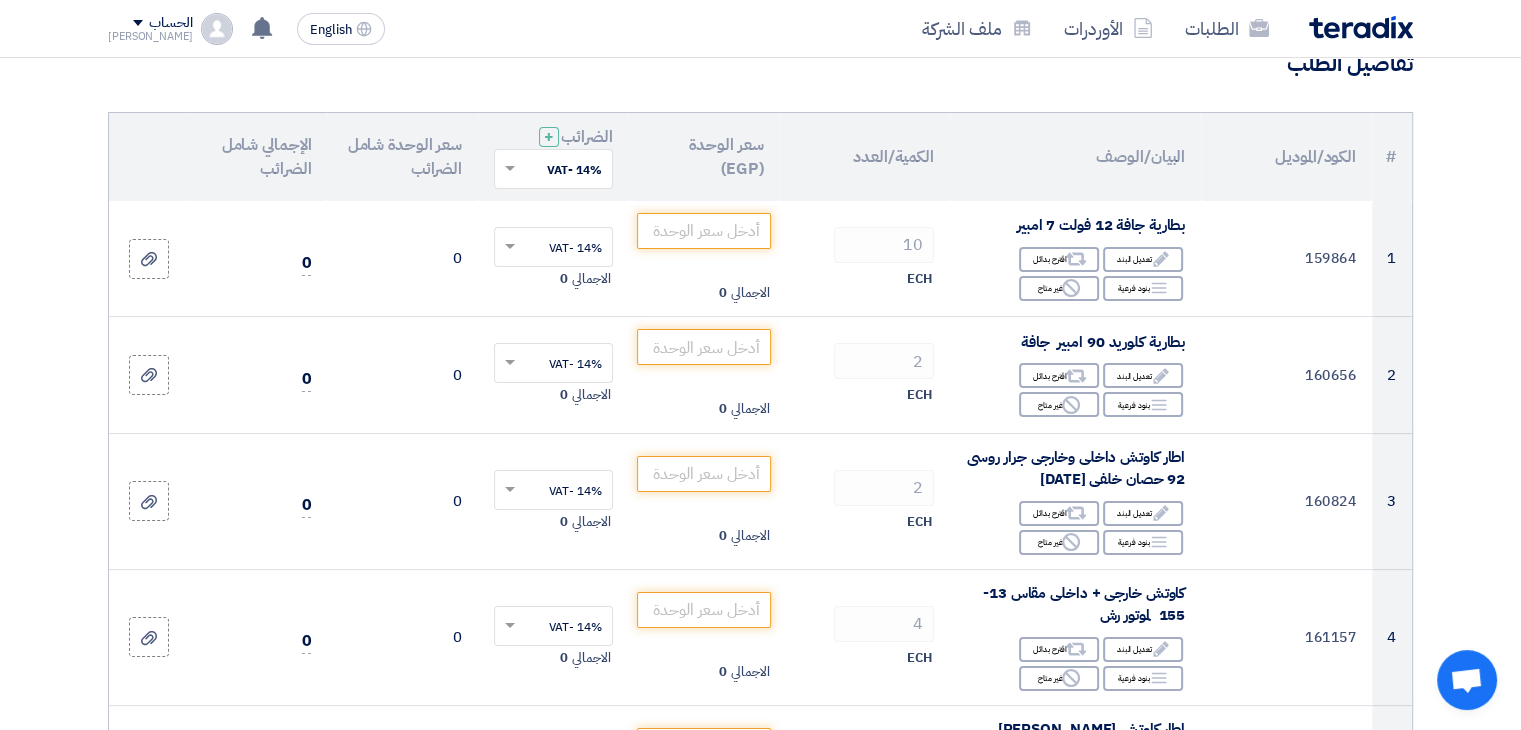 scroll, scrollTop: 149, scrollLeft: 0, axis: vertical 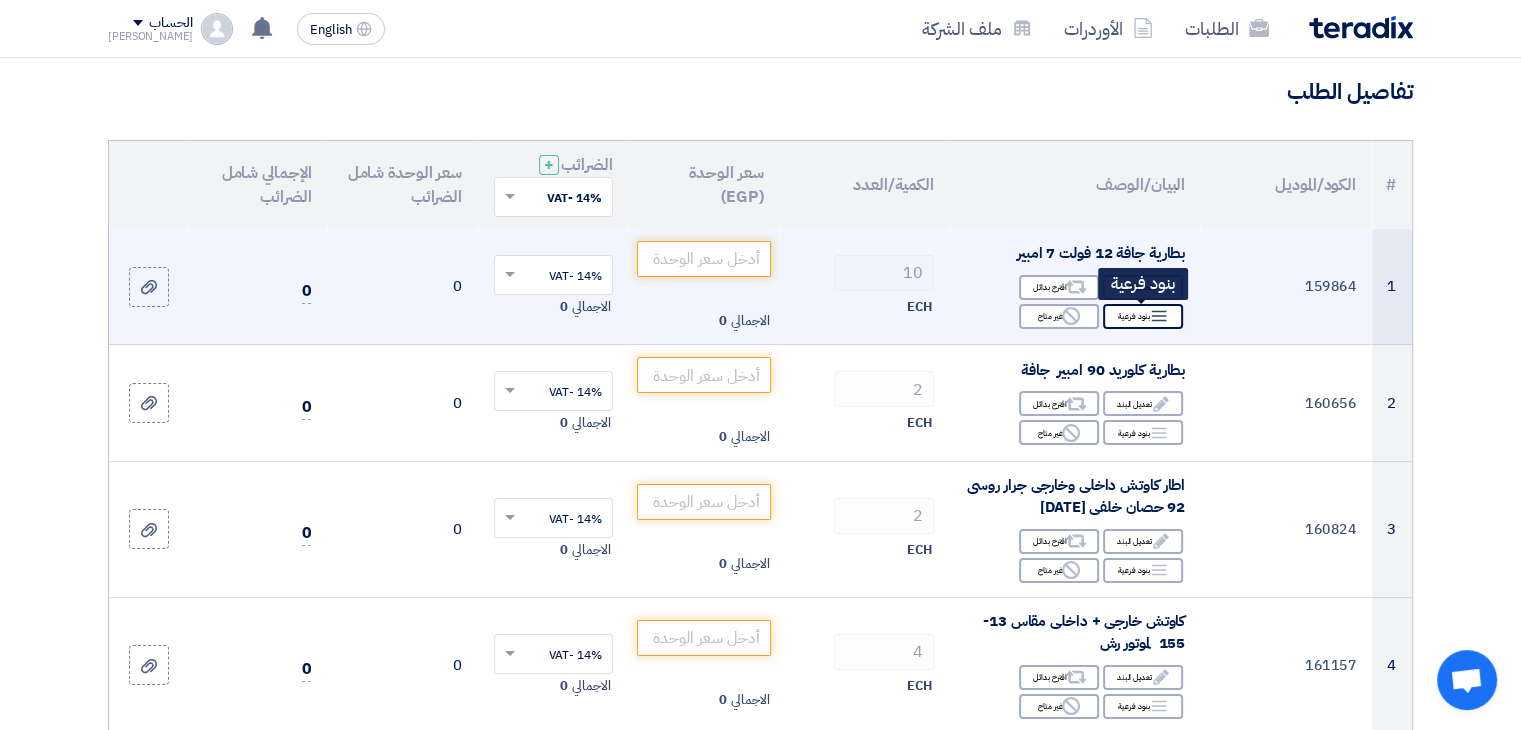click 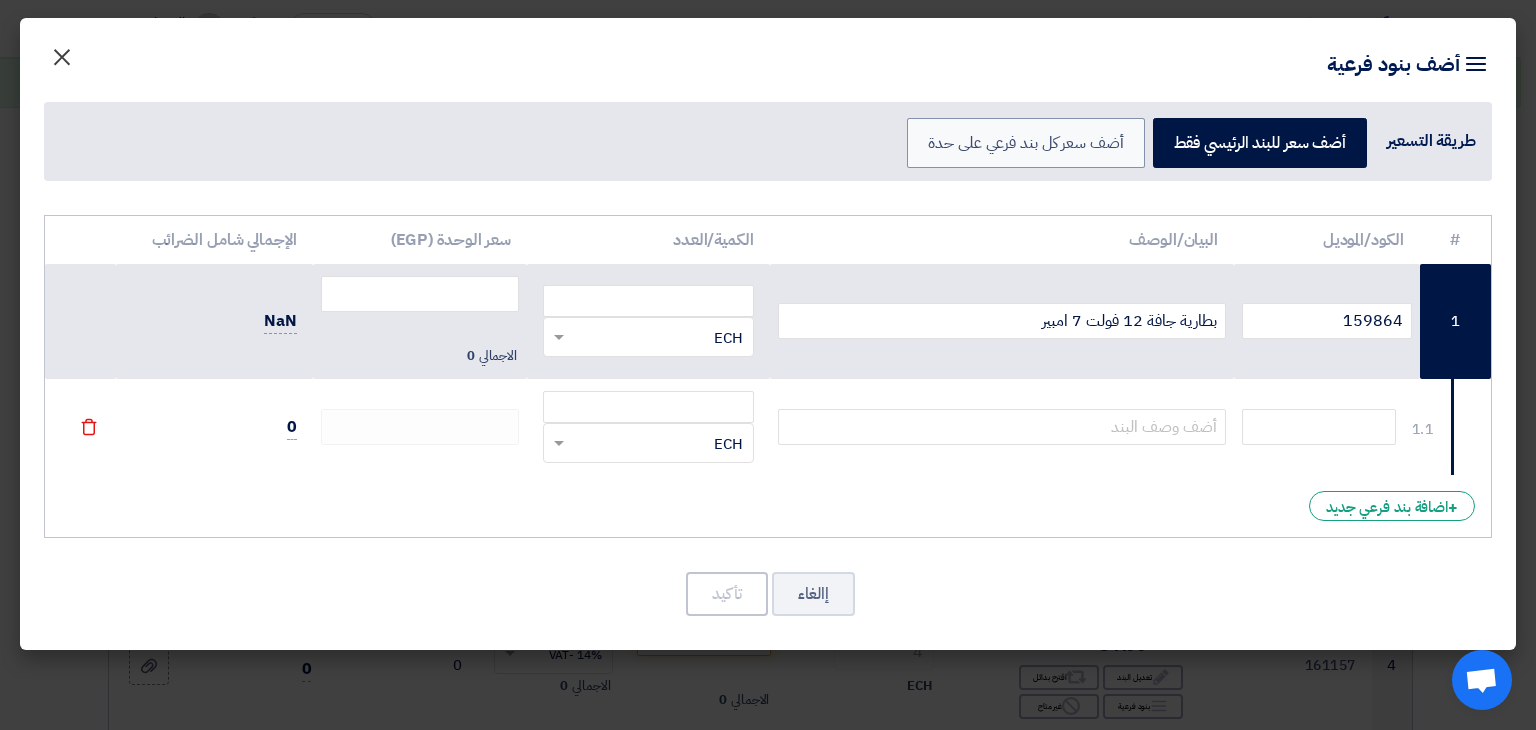 click on "×" 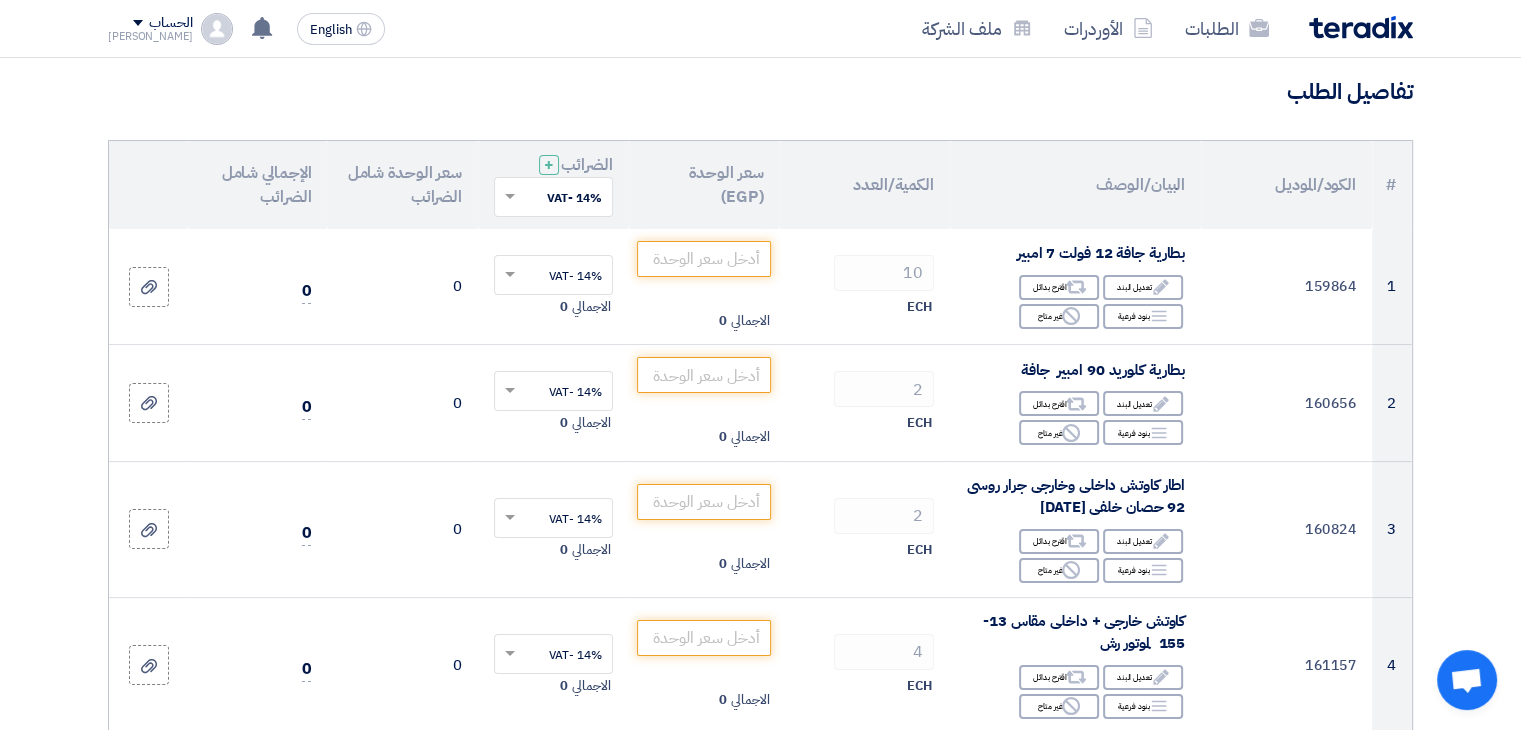 scroll, scrollTop: 0, scrollLeft: 0, axis: both 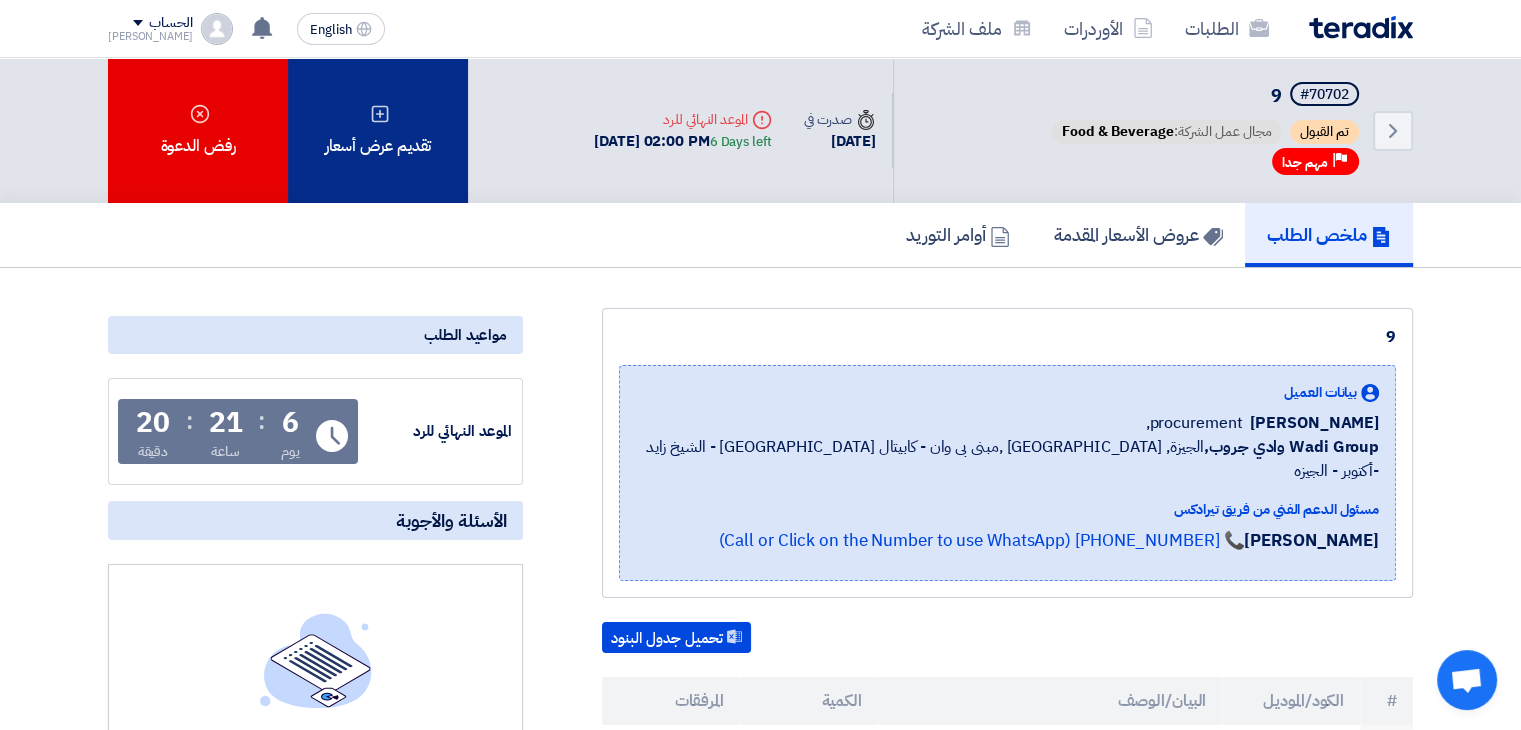 click on "تقديم عرض أسعار" 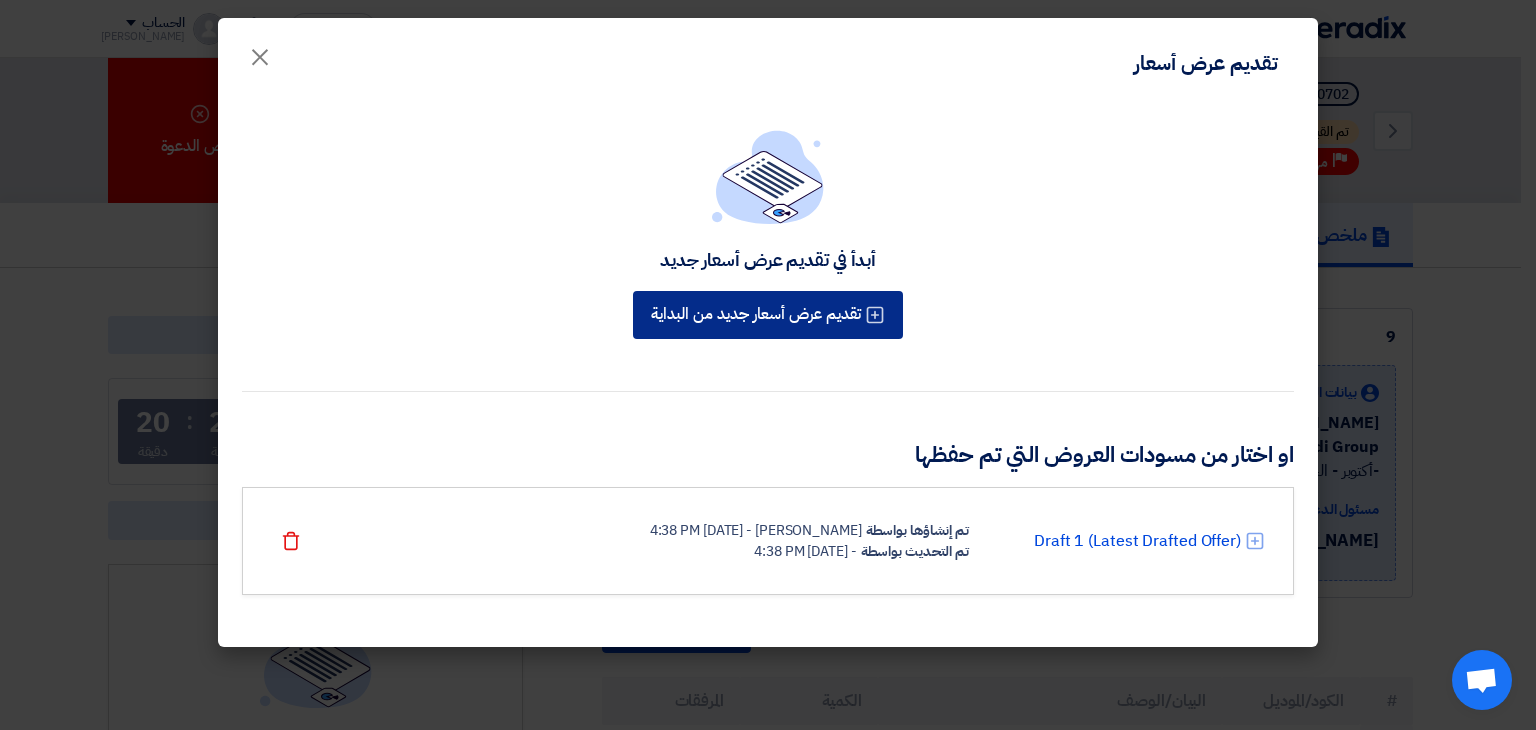 click on "تقديم عرض أسعار جديد من البداية" 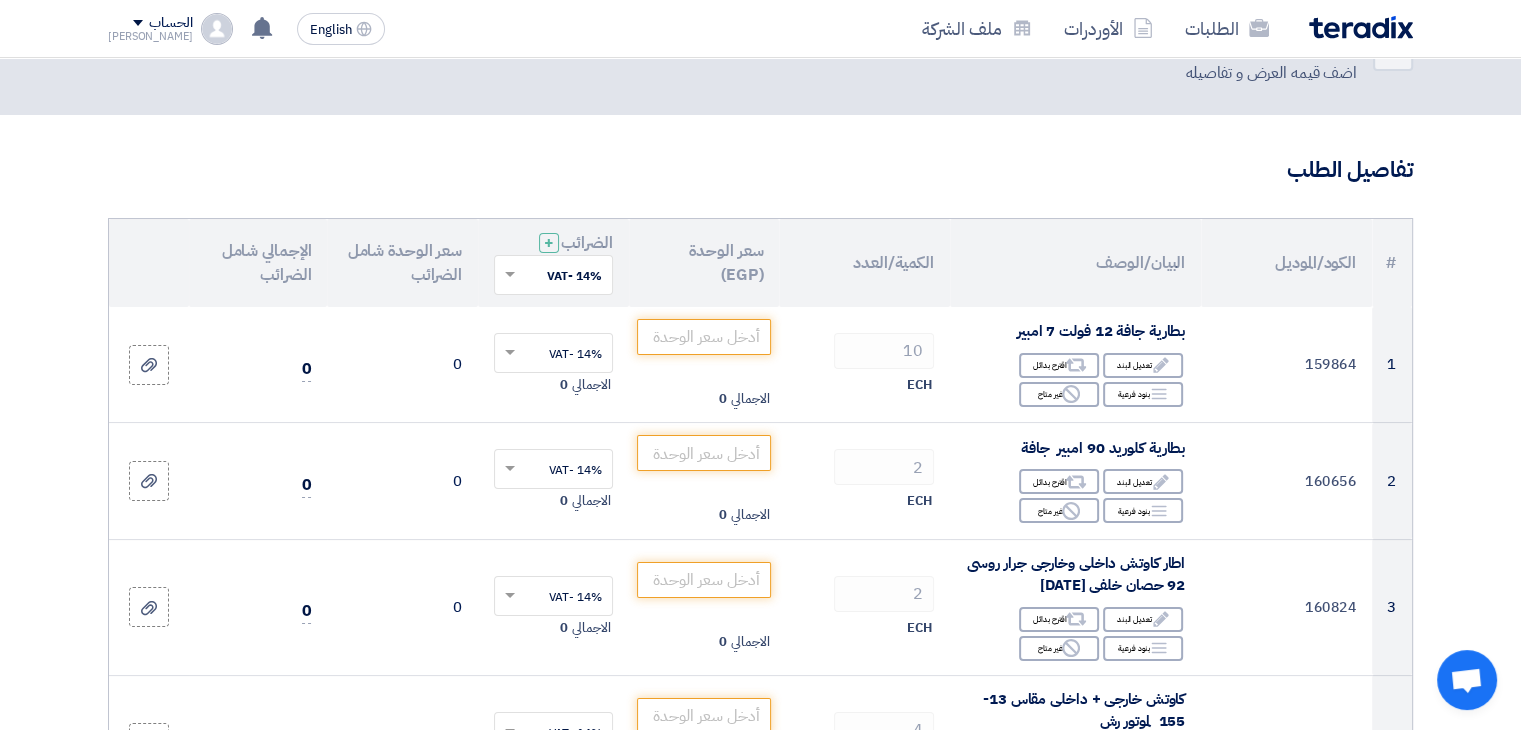 scroll, scrollTop: 0, scrollLeft: 0, axis: both 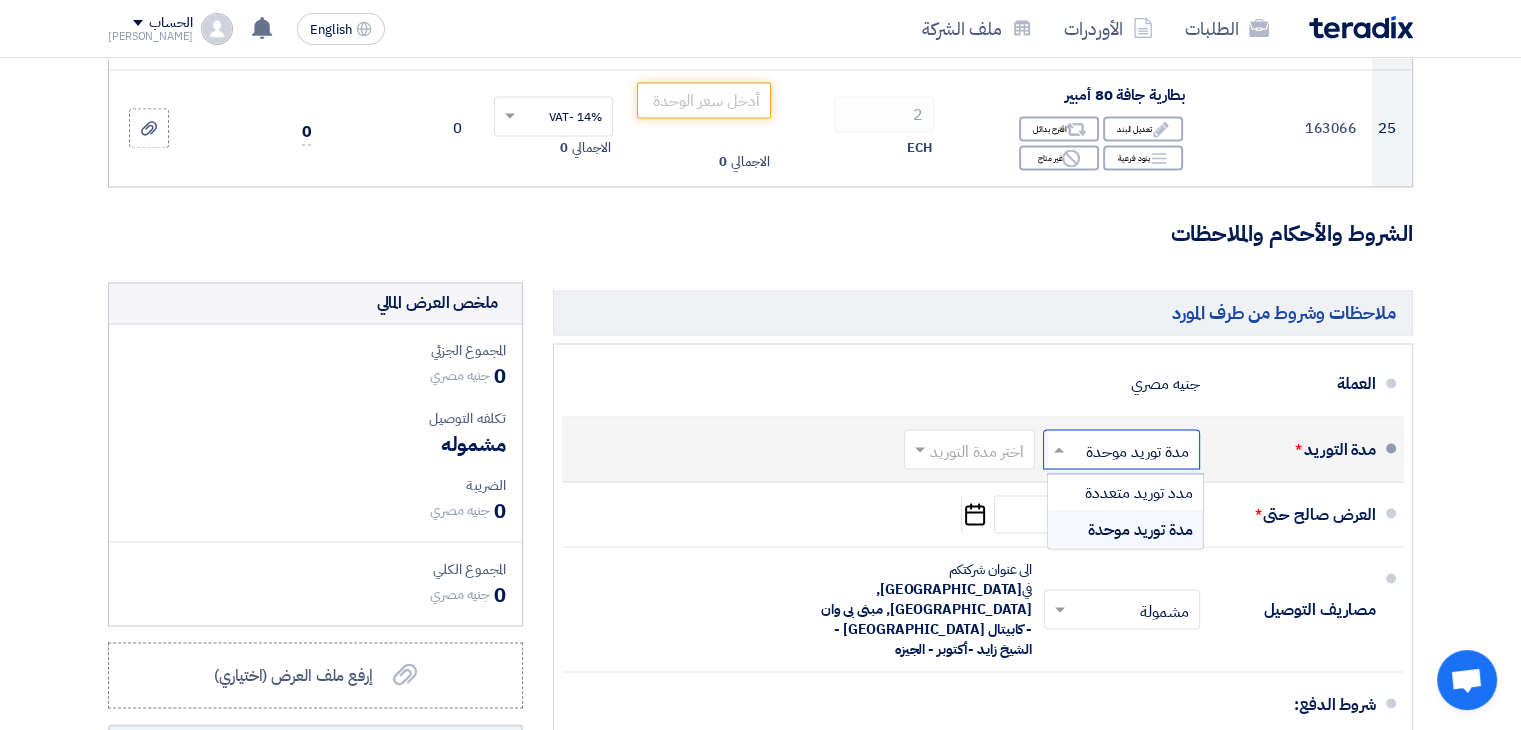 click 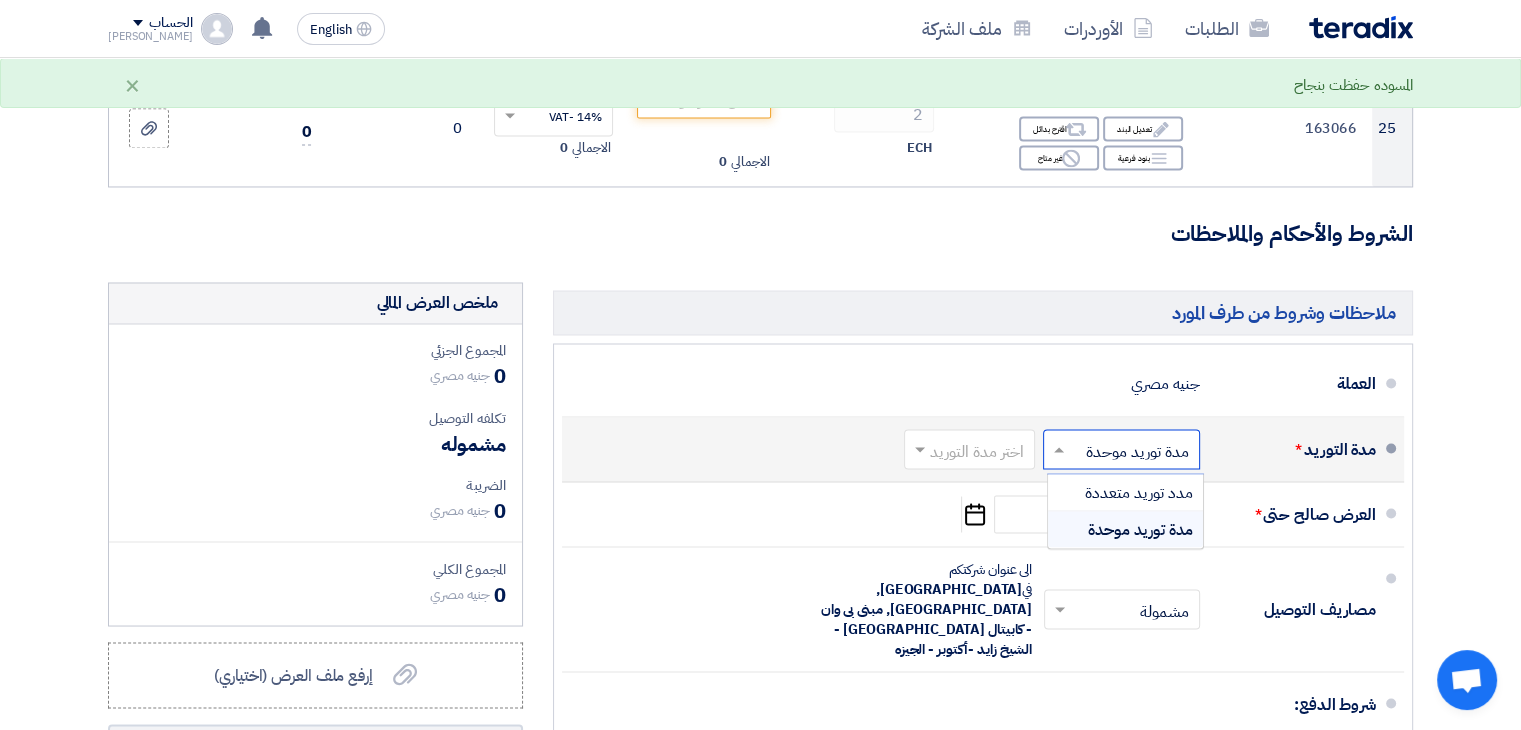 click 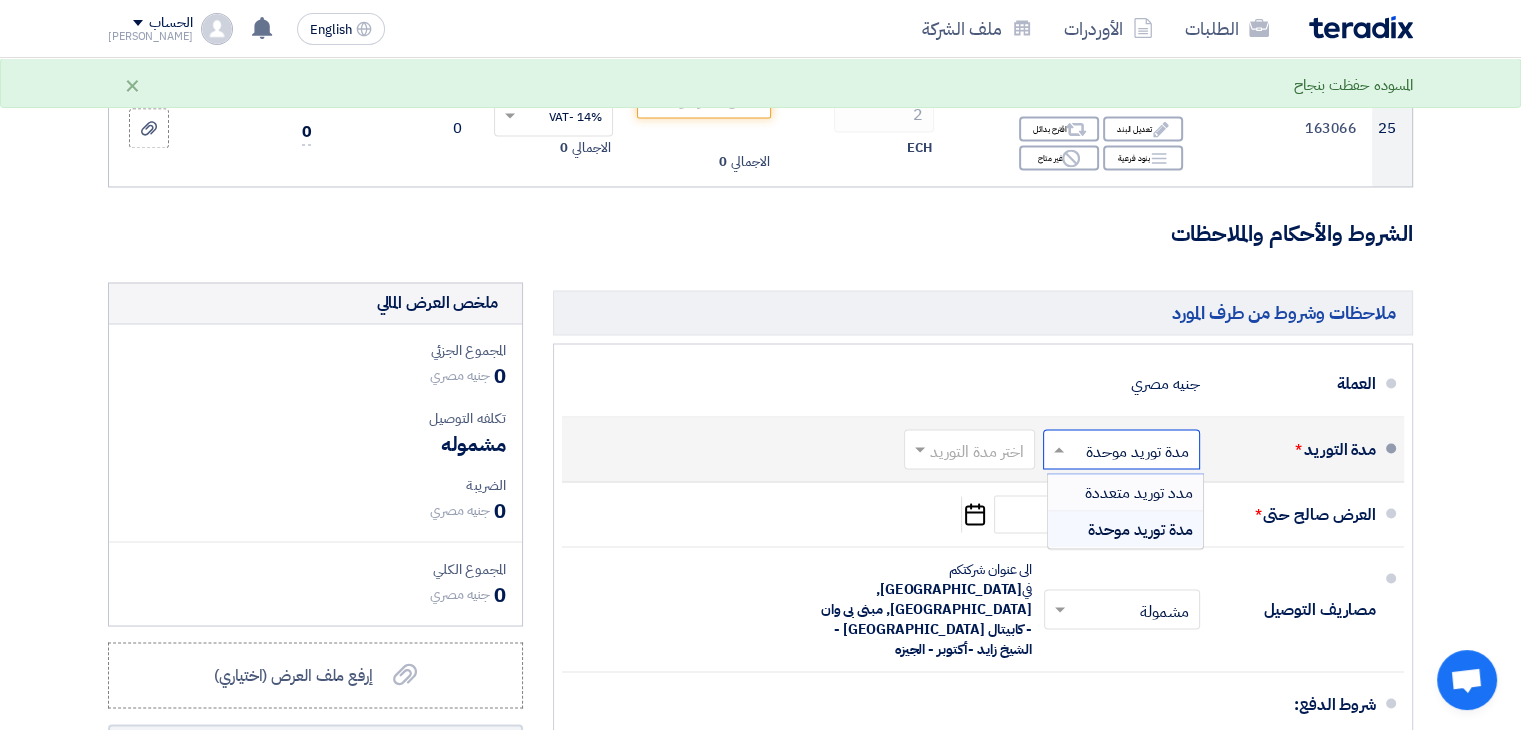 click on "مدد توريد متعددة" at bounding box center (1139, 492) 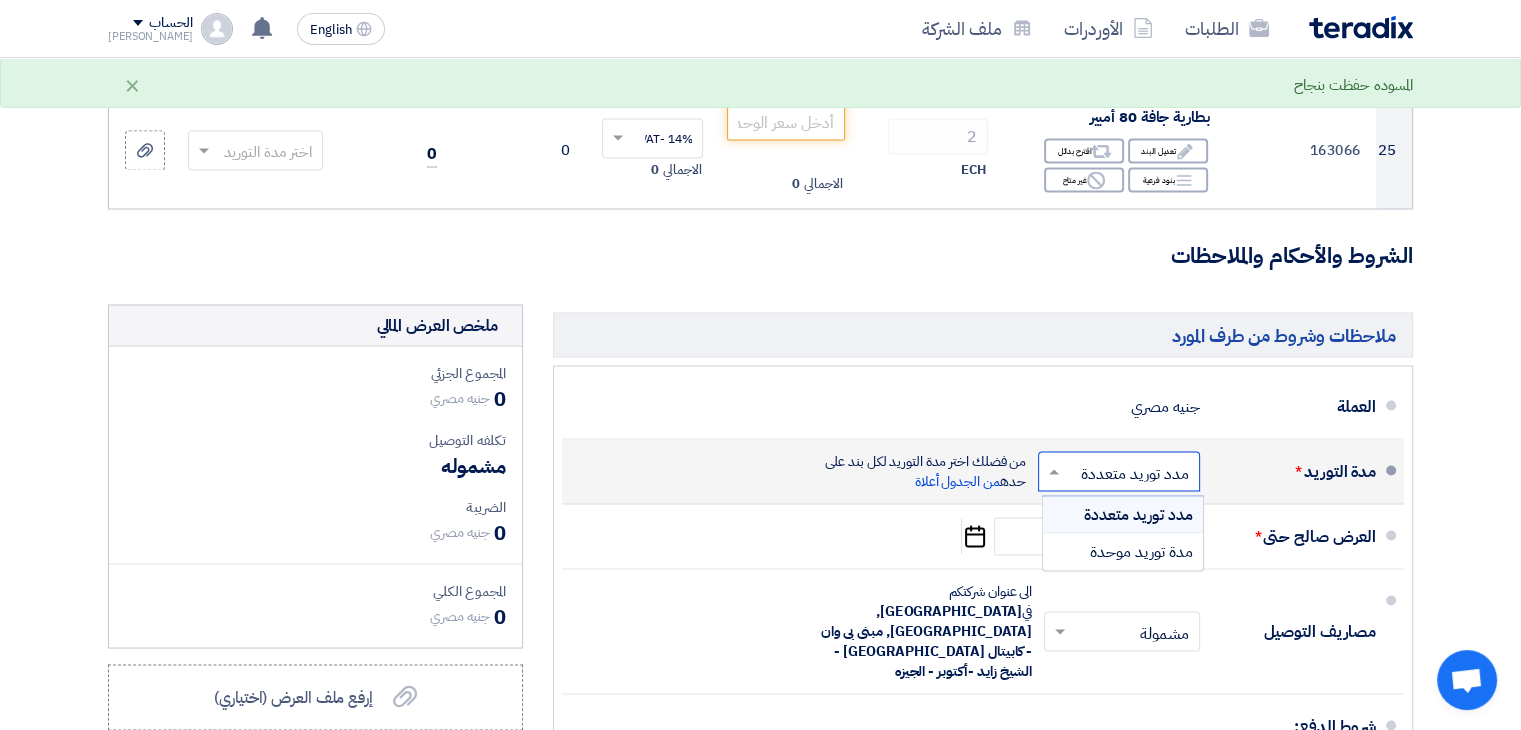 click 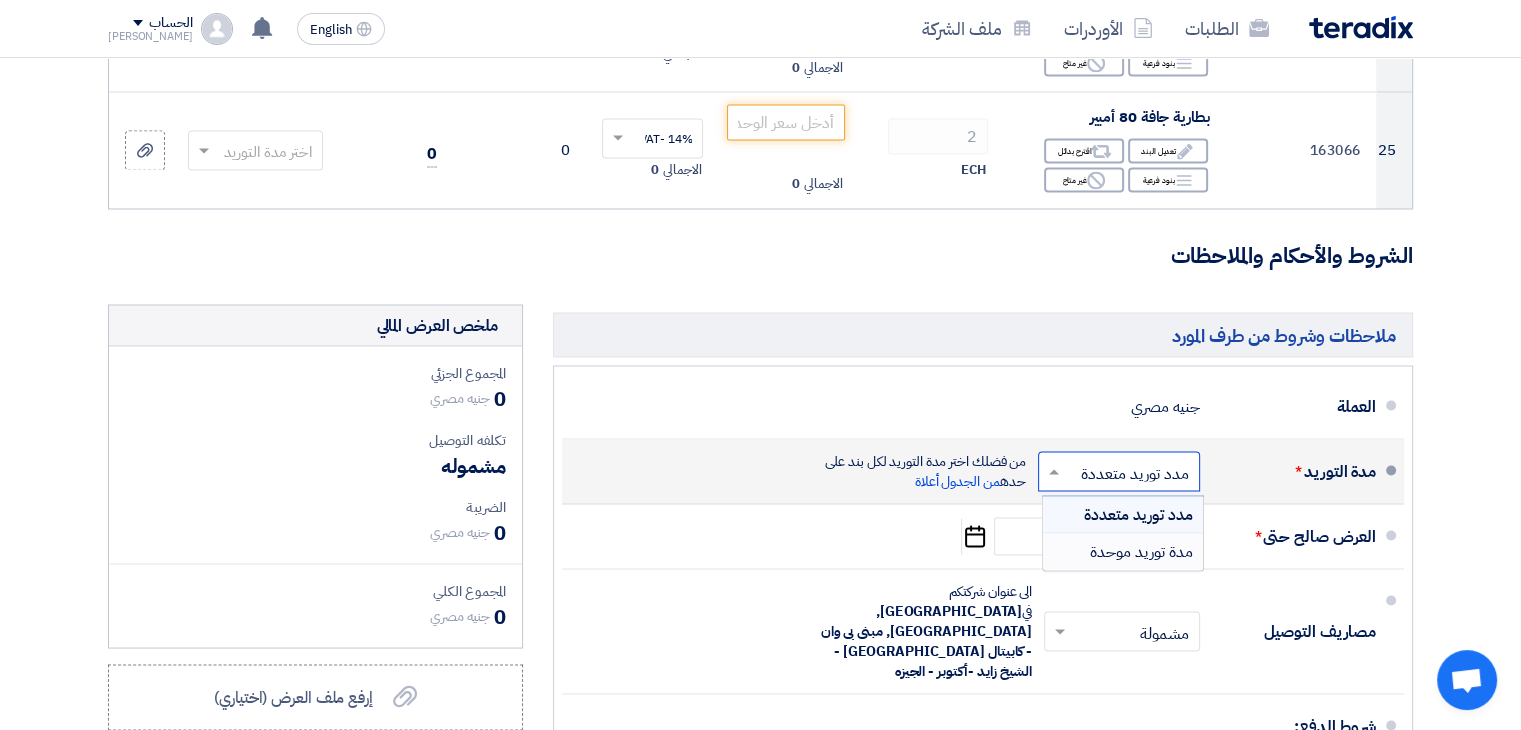 click on "مدة توريد موحدة" at bounding box center (1141, 551) 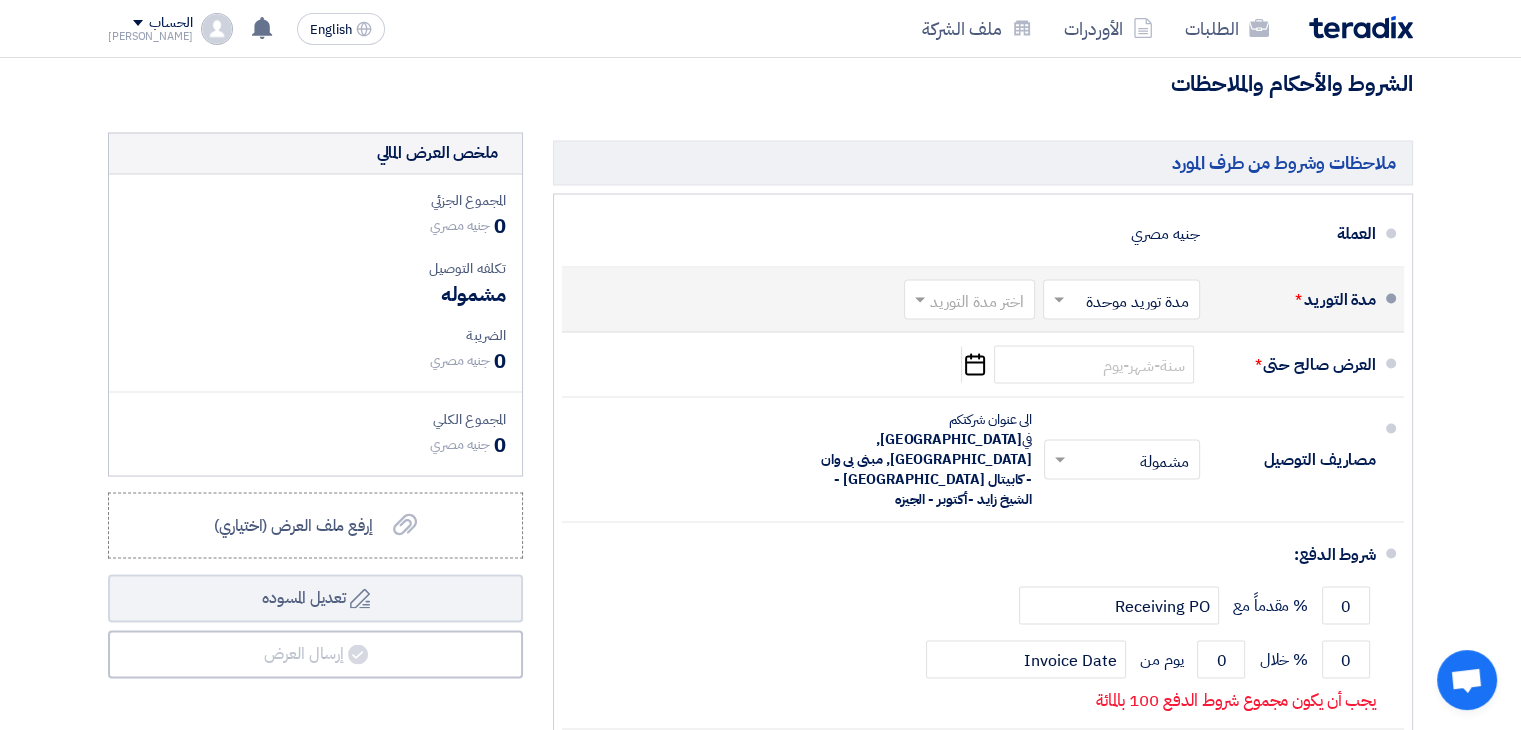 scroll, scrollTop: 3591, scrollLeft: 0, axis: vertical 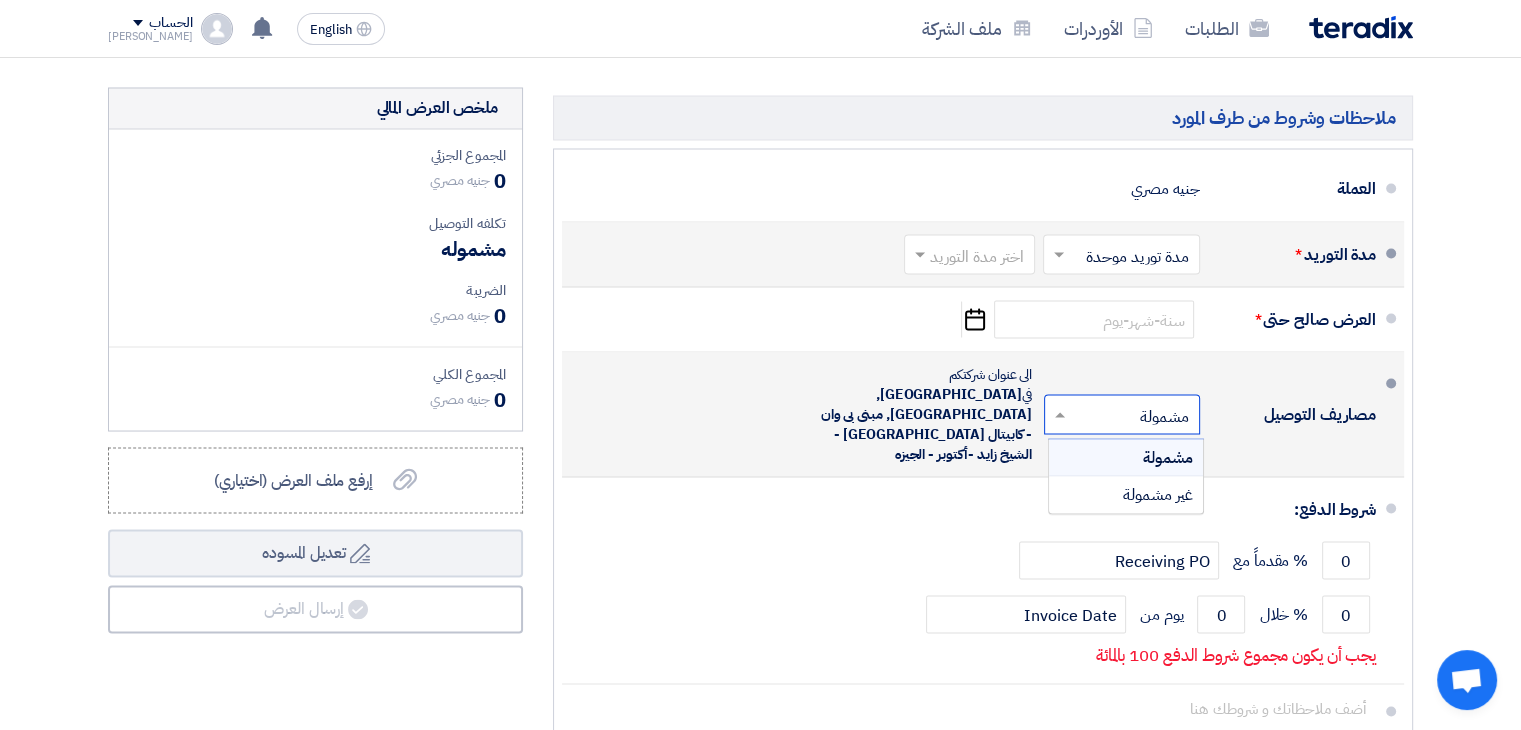 click 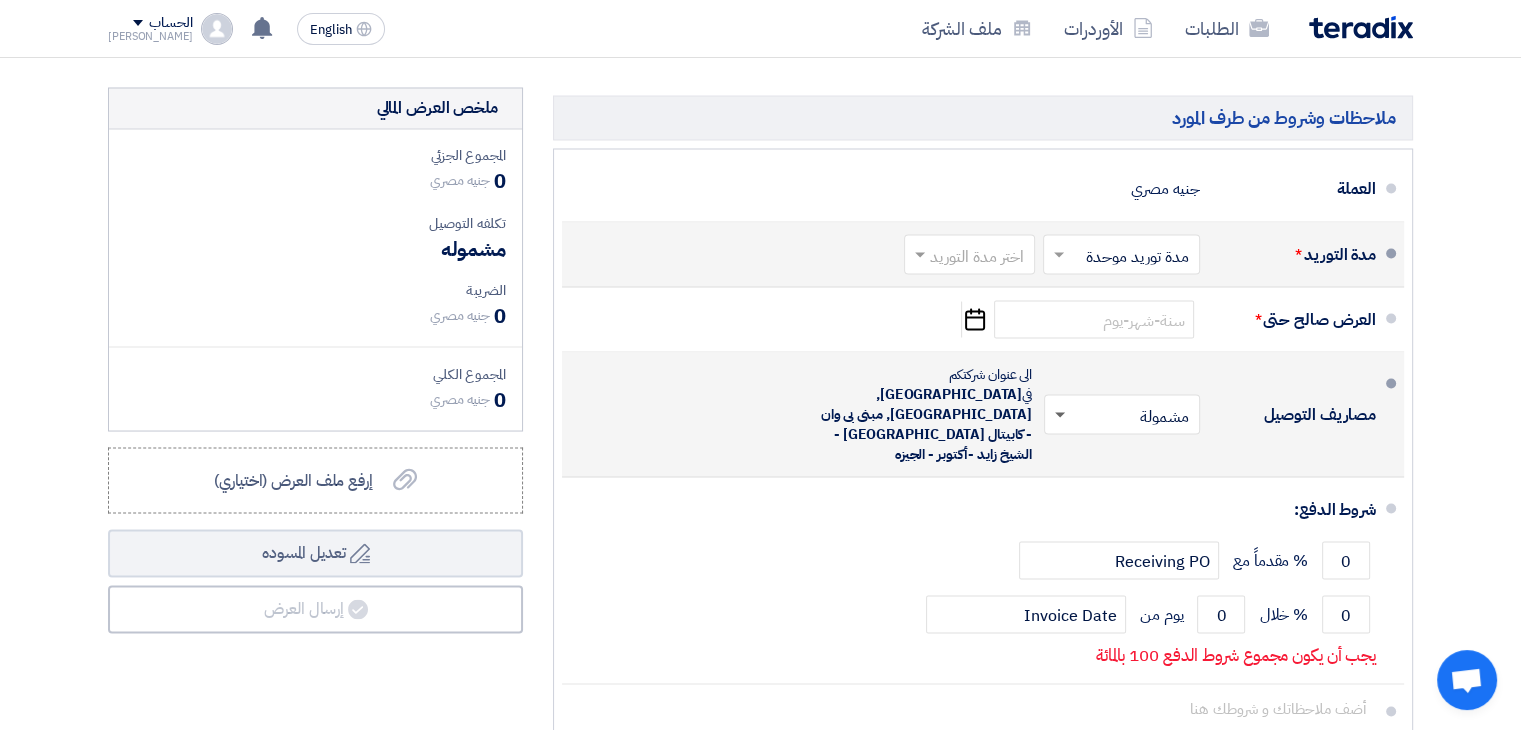 click 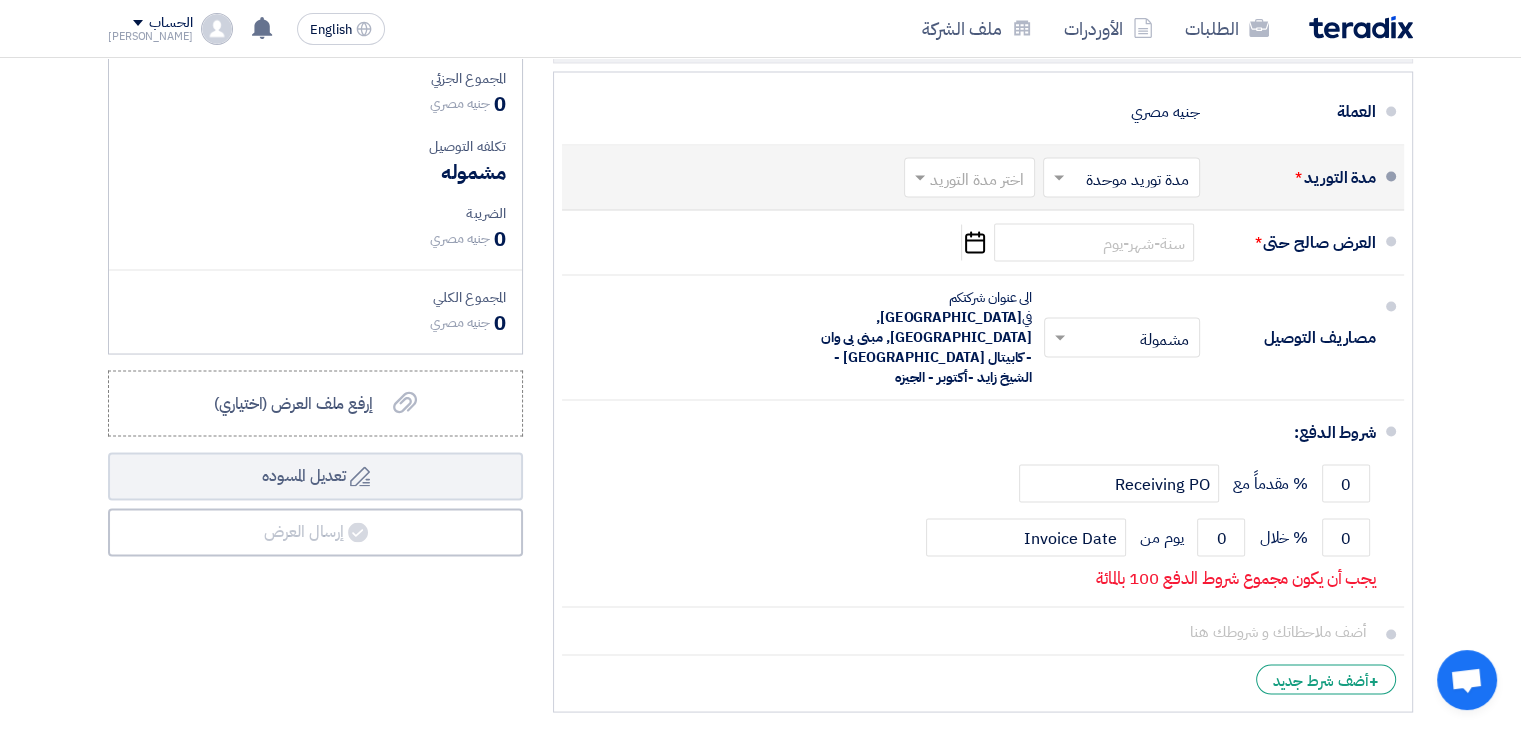 scroll, scrollTop: 3656, scrollLeft: 0, axis: vertical 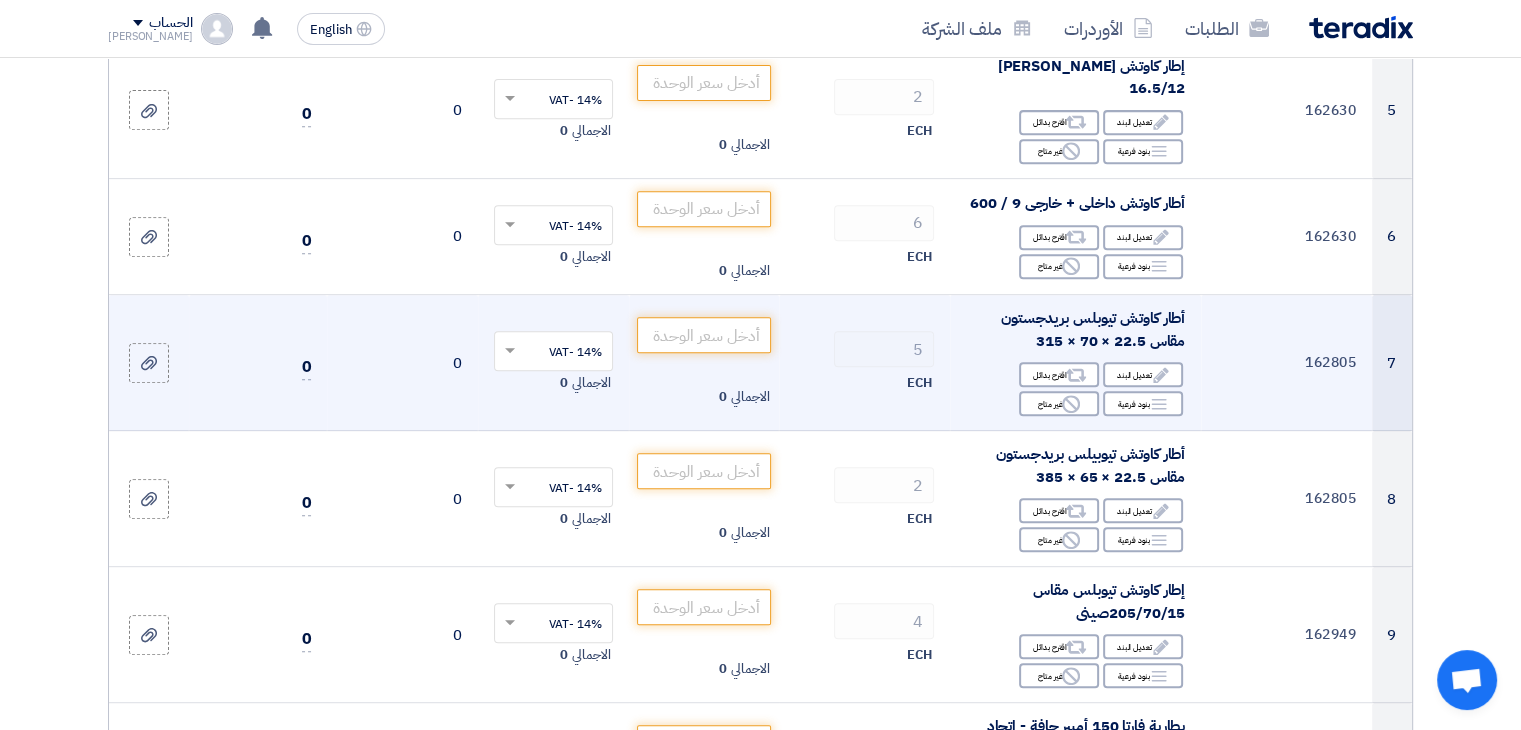 click on "أطار كاوتش تيوبلس بريدجستون مقاس 22.5 × 70 × 315" 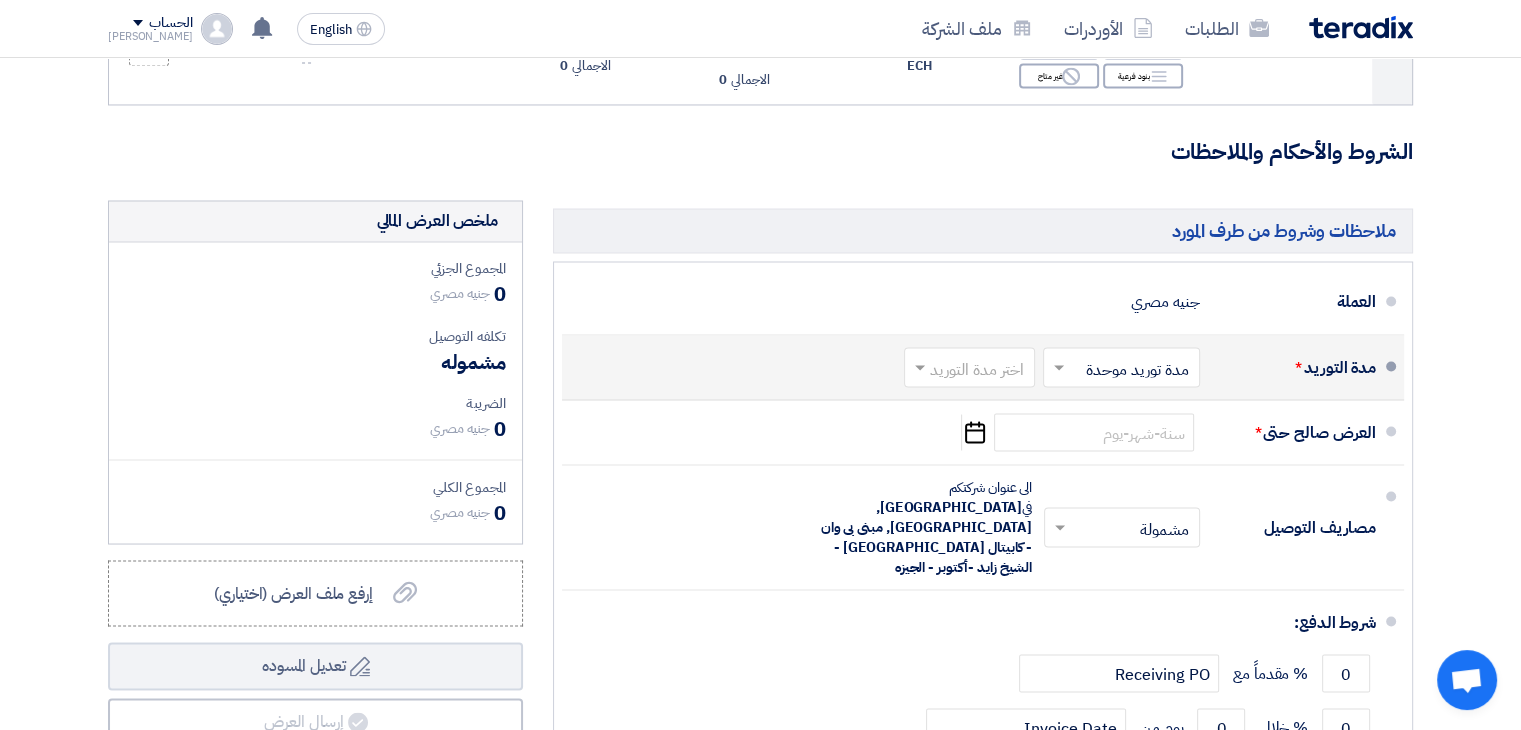 scroll, scrollTop: 2840, scrollLeft: 0, axis: vertical 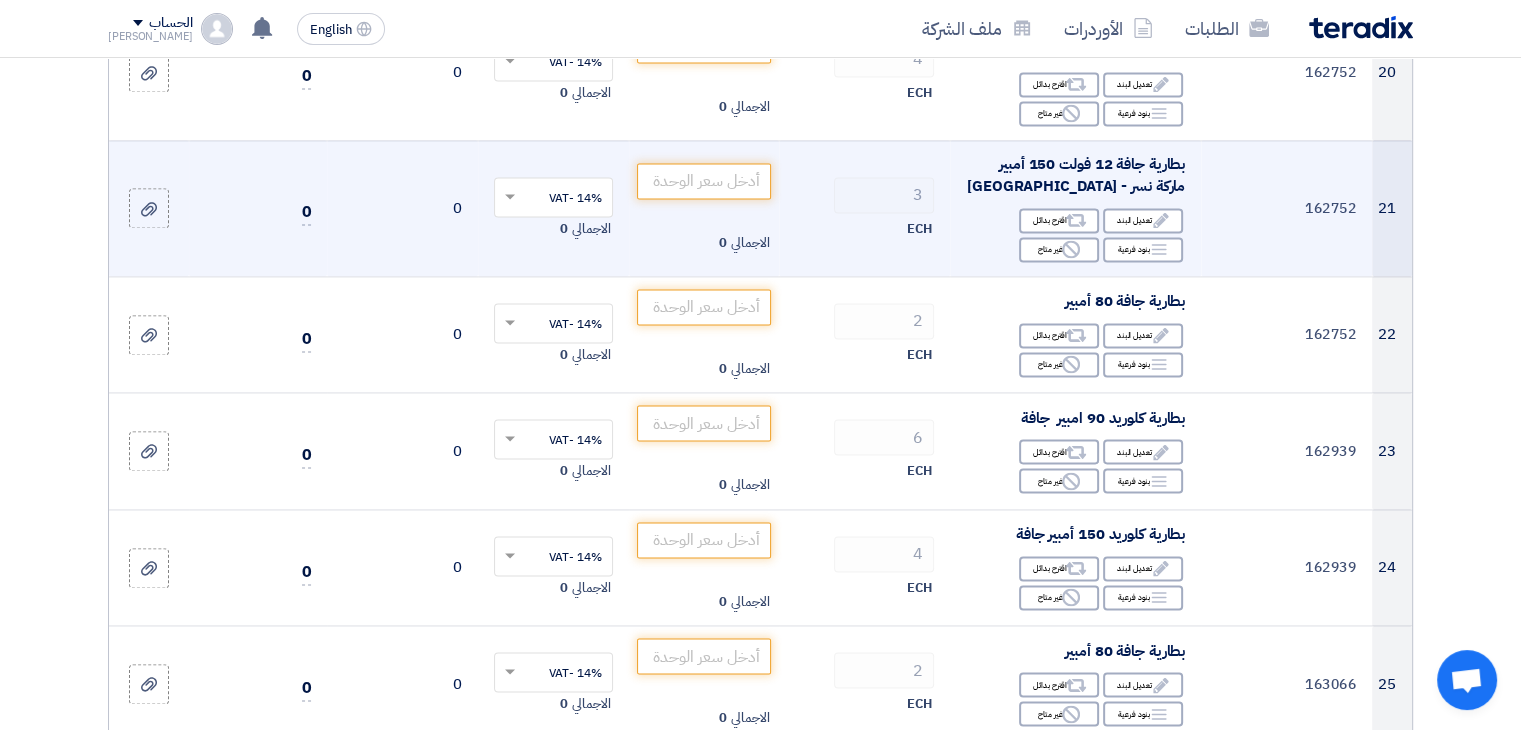 click on "بطارية جافة 12 فولت 150 أمبير ماركة نسر - مصر" 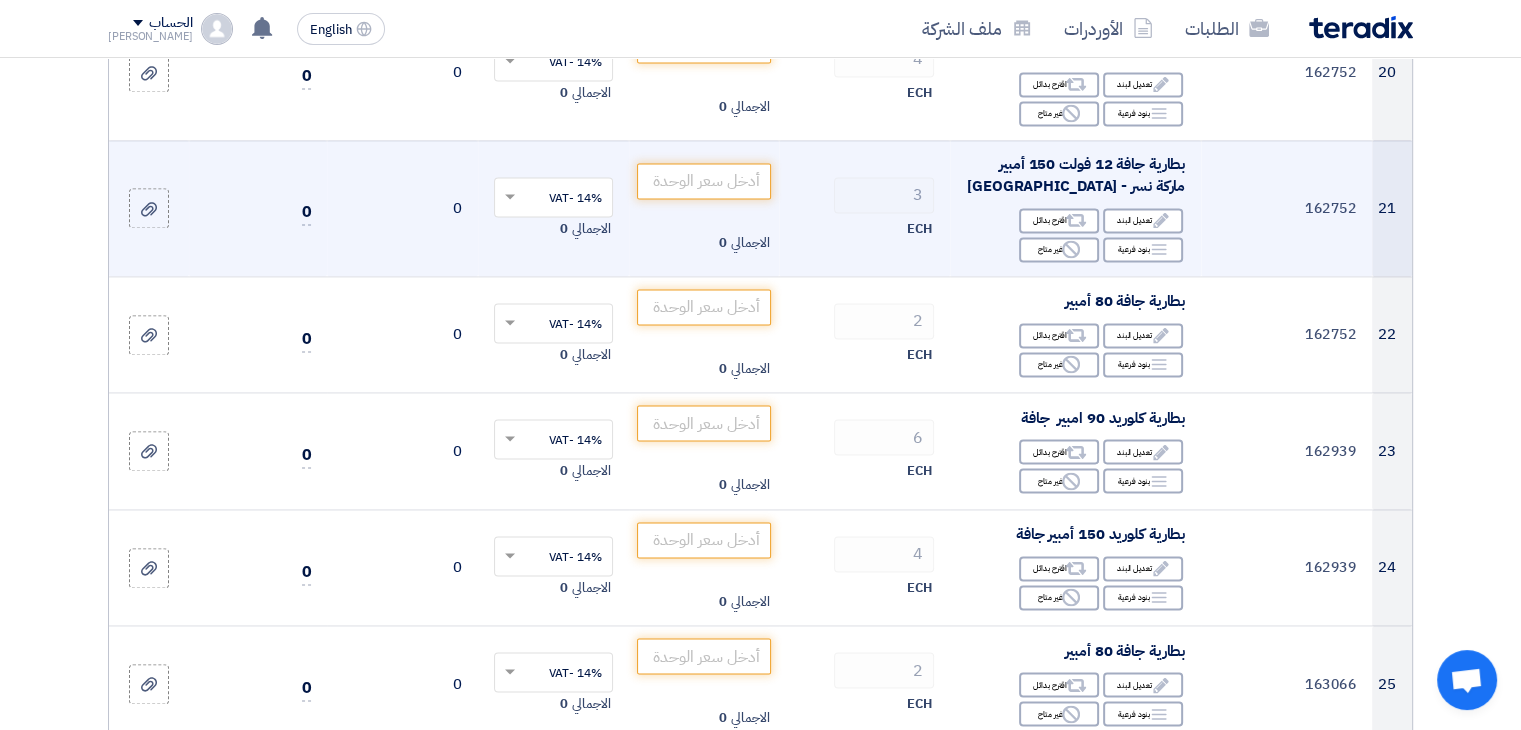 click on "162752" 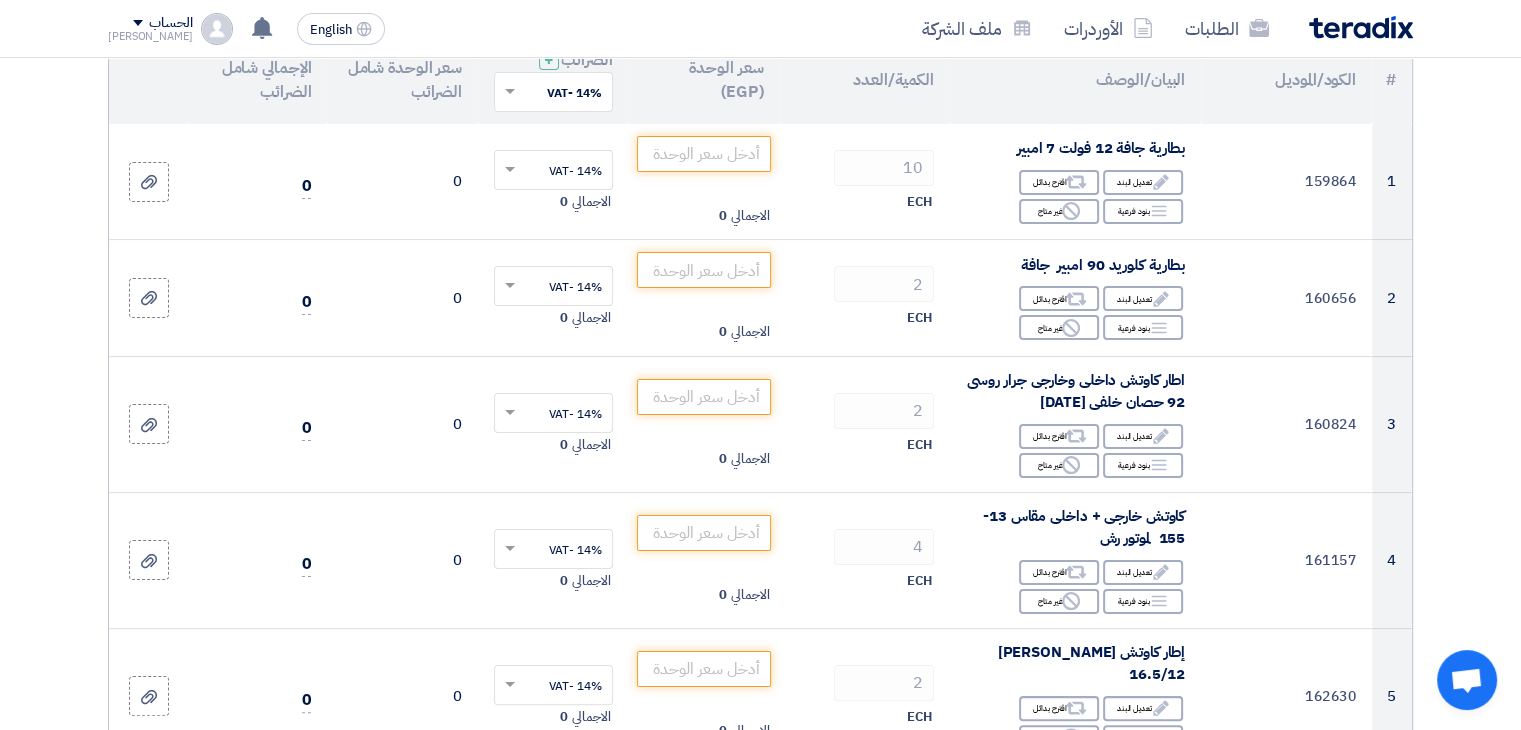 scroll, scrollTop: 0, scrollLeft: 0, axis: both 